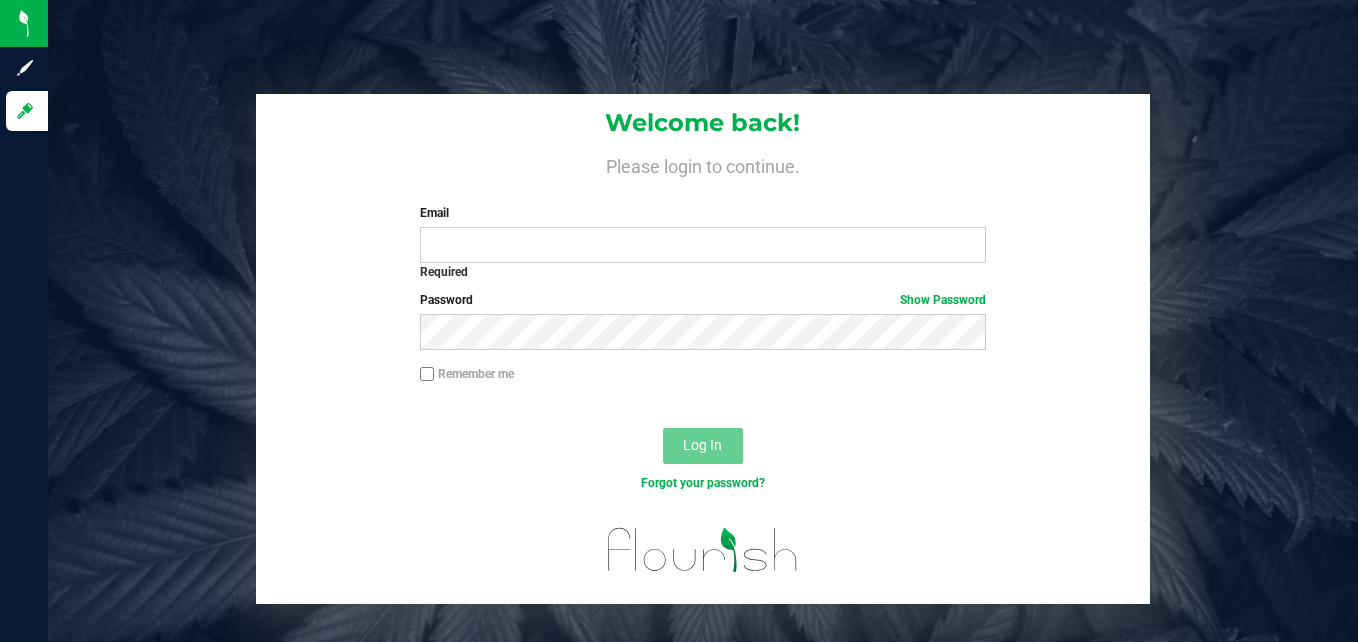 scroll, scrollTop: 0, scrollLeft: 0, axis: both 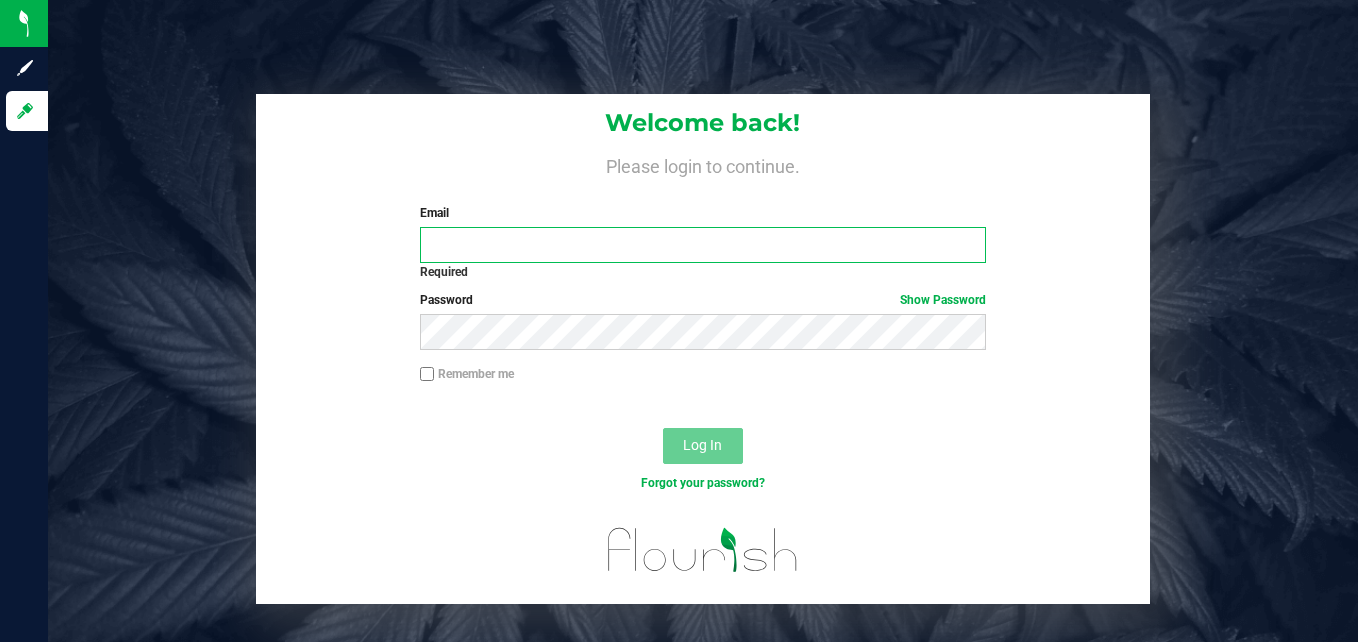click on "Email" at bounding box center [703, 245] 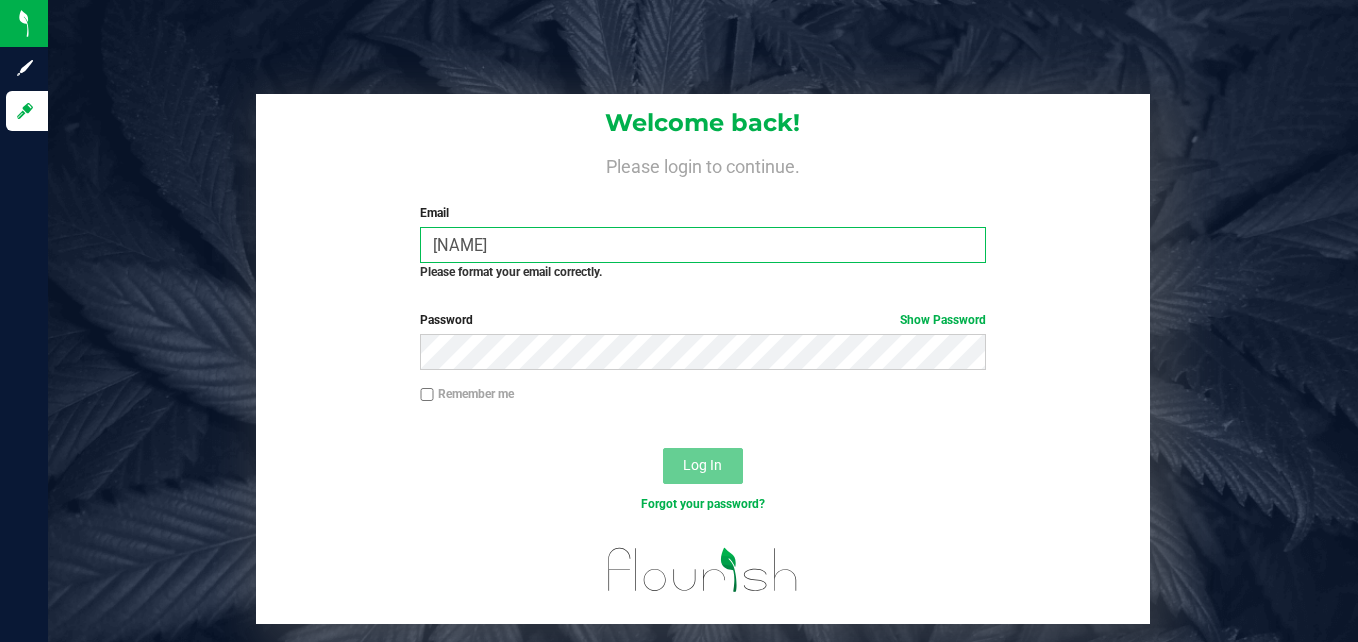 type on "carlee.albers@nativenationscannabis.com" 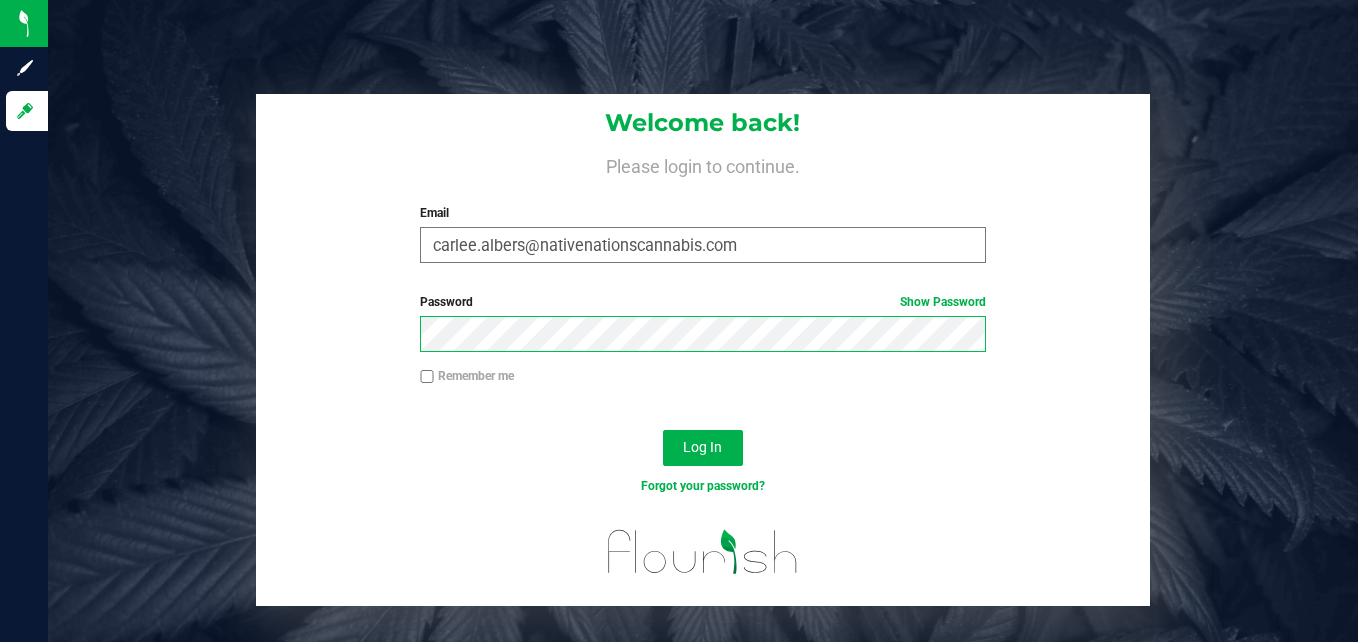click on "Log In" at bounding box center [703, 448] 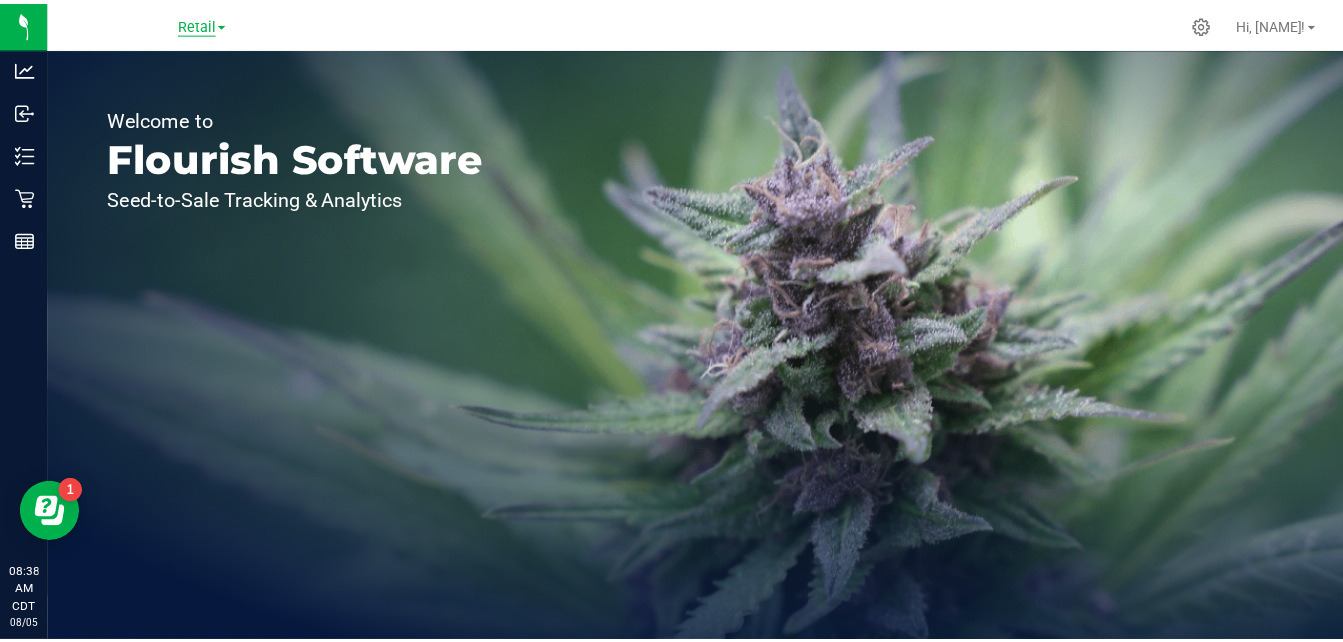 scroll, scrollTop: 0, scrollLeft: 0, axis: both 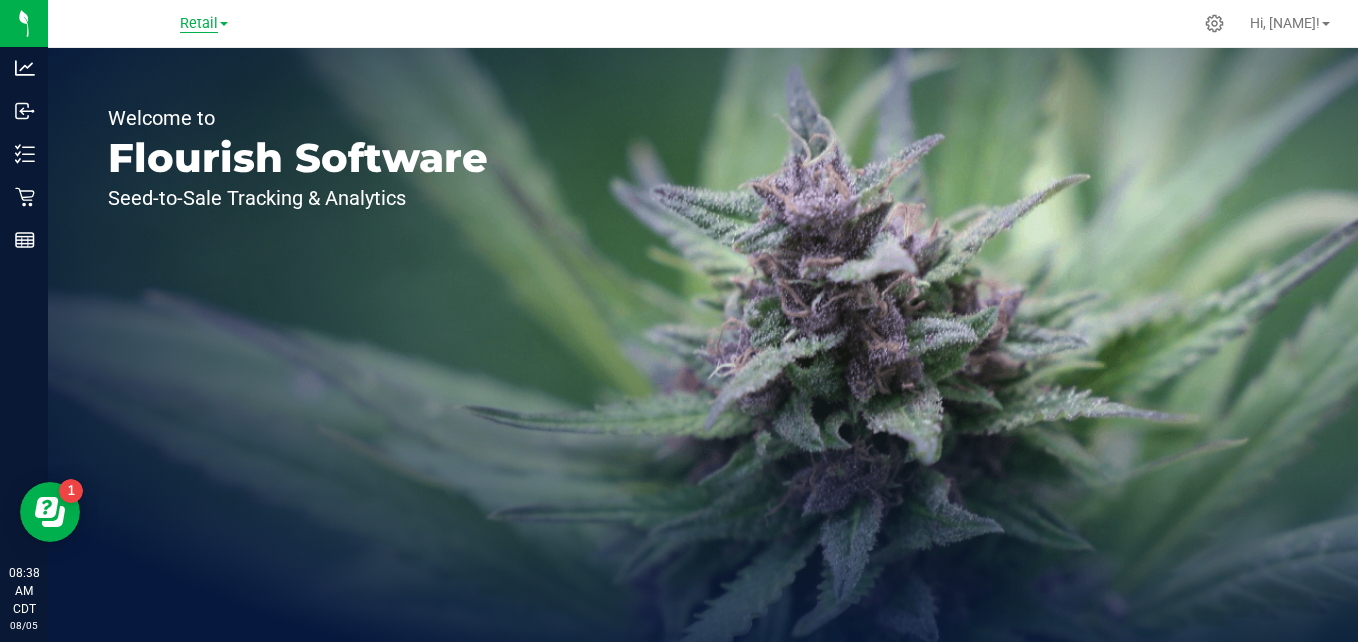 click on "Retail" at bounding box center (199, 24) 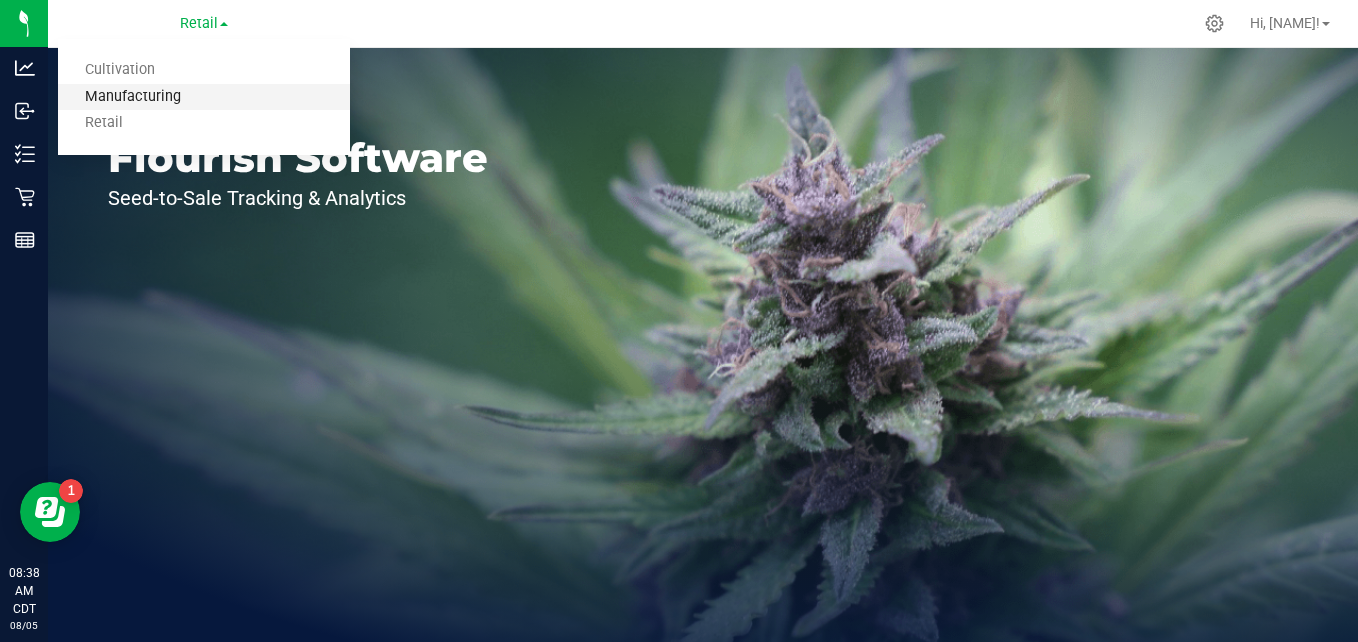 click on "Manufacturing" at bounding box center [204, 97] 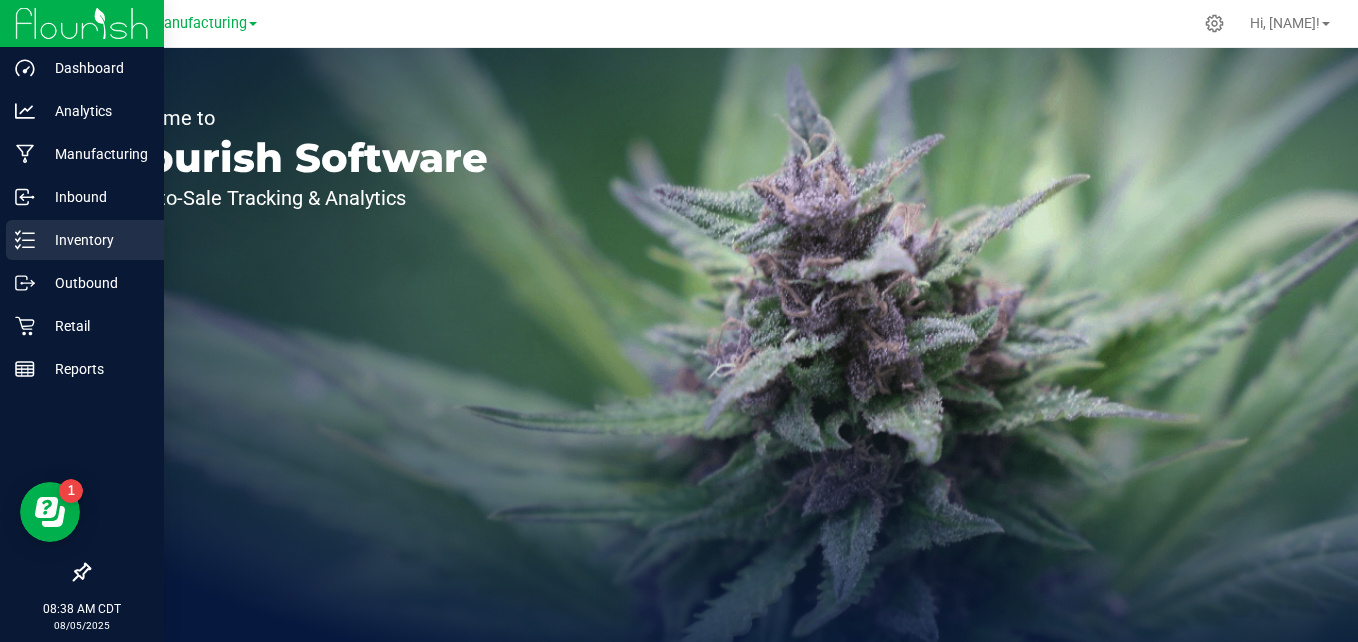 click on "Inventory" at bounding box center [95, 240] 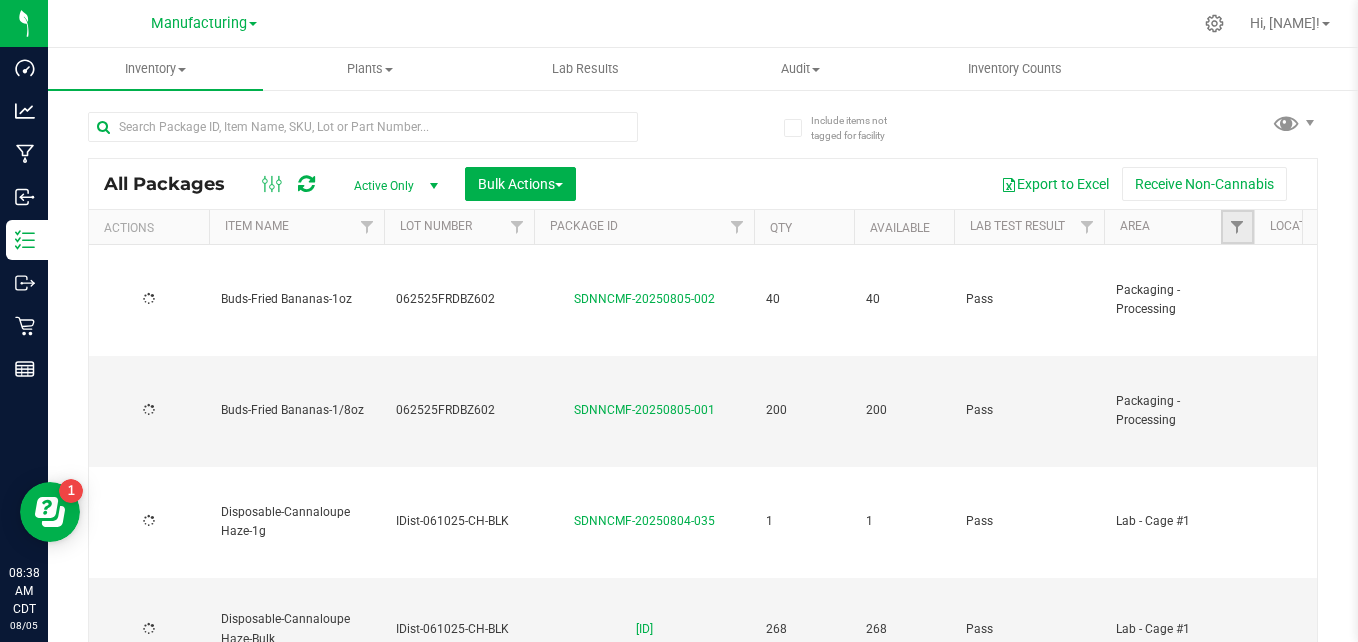 click at bounding box center (1237, 227) 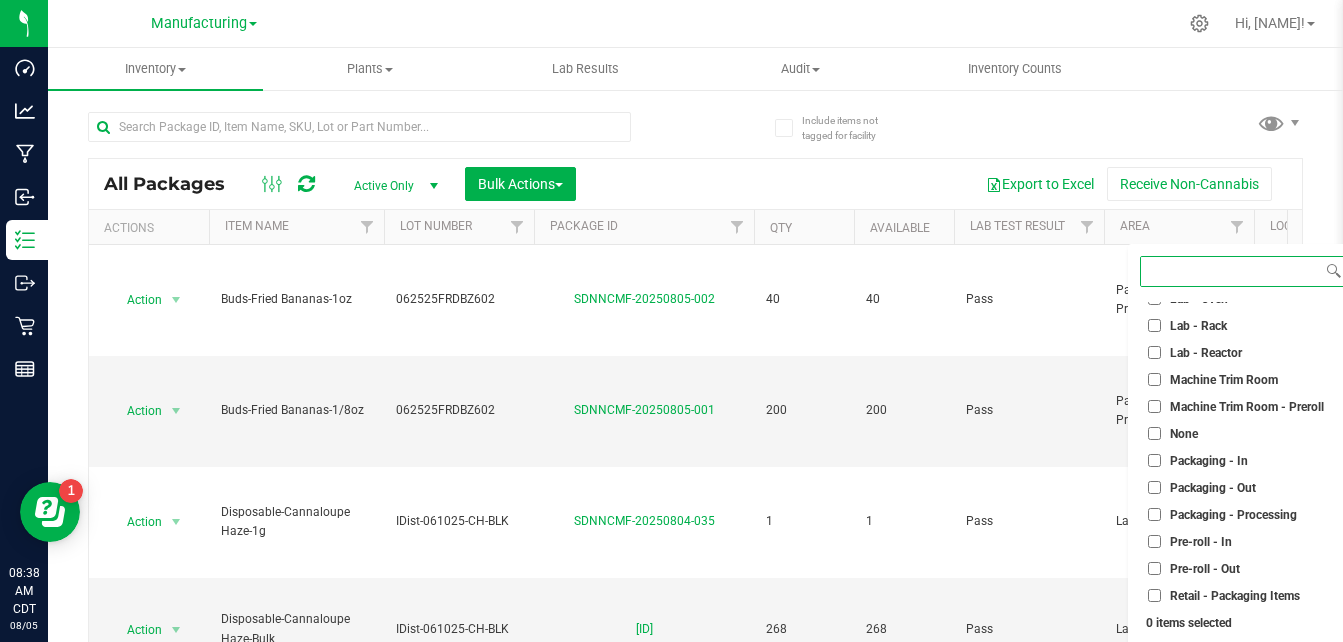 scroll, scrollTop: 509, scrollLeft: 0, axis: vertical 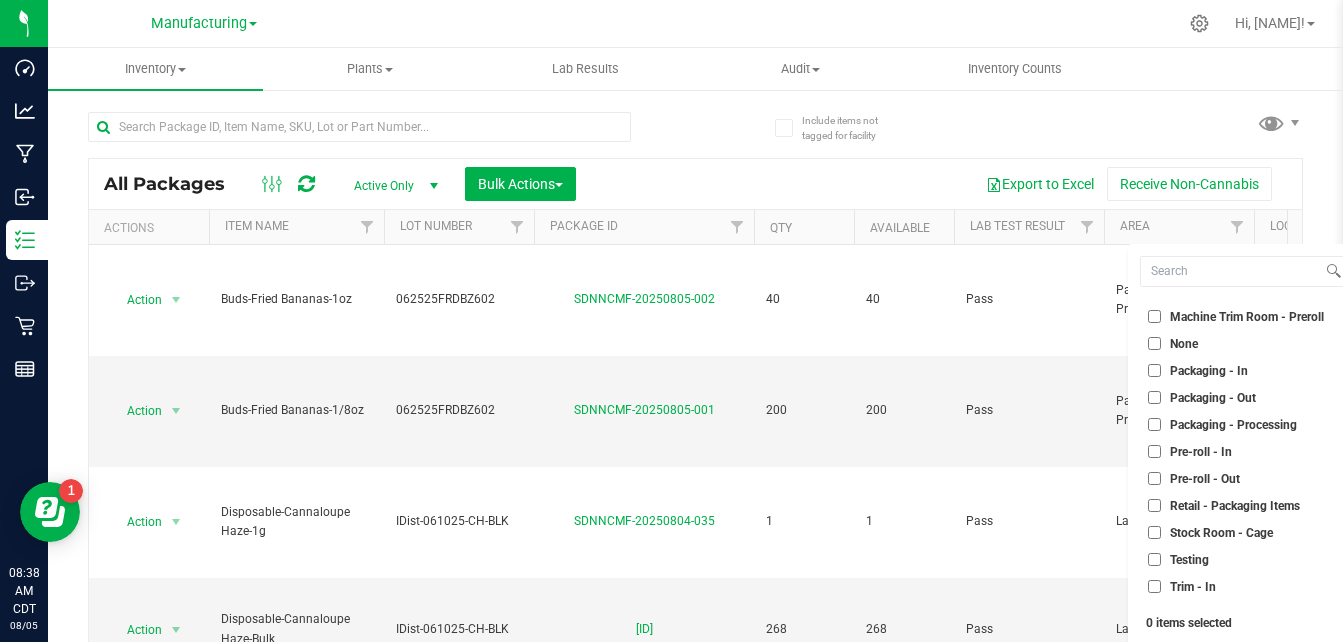 click on "Packaging - Out" at bounding box center [1154, 397] 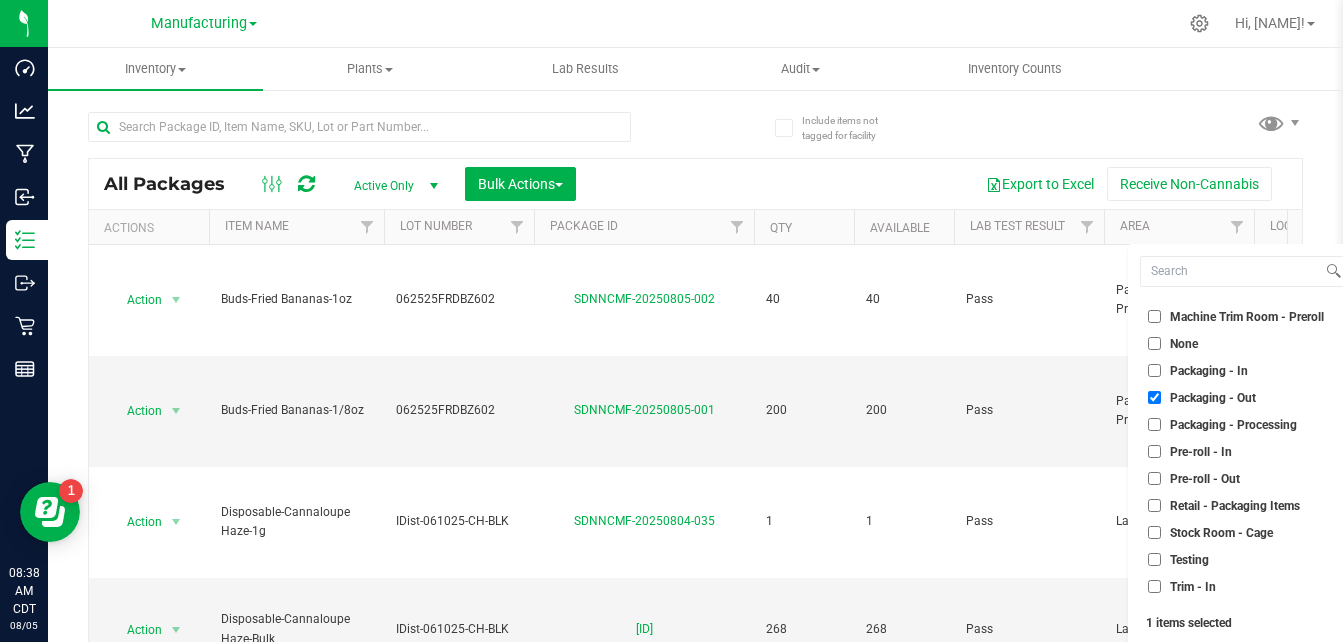click on "Select All Cure Room Grow 1 - EXT Room Kitchen - Cage Kitchen - In Kitchen - Out Lab - Booth Lab - Booth Lab - Cage #1 Lab - Cage #2 Lab - Cryo Freezer Lab - Freezer Lab - Fridge #1 Lab - Fridge #2 Lab - In Lab - Oven Lab - Rack Lab - Reactor Machine Trim Room Machine Trim Room - Preroll None Packaging - In Packaging - Out Packaging - Processing Pre-roll - In Pre-roll - Out Retail - Packaging Items Stock Room - Cage Testing Trim - In Trim - Out" at bounding box center (1243, 452) 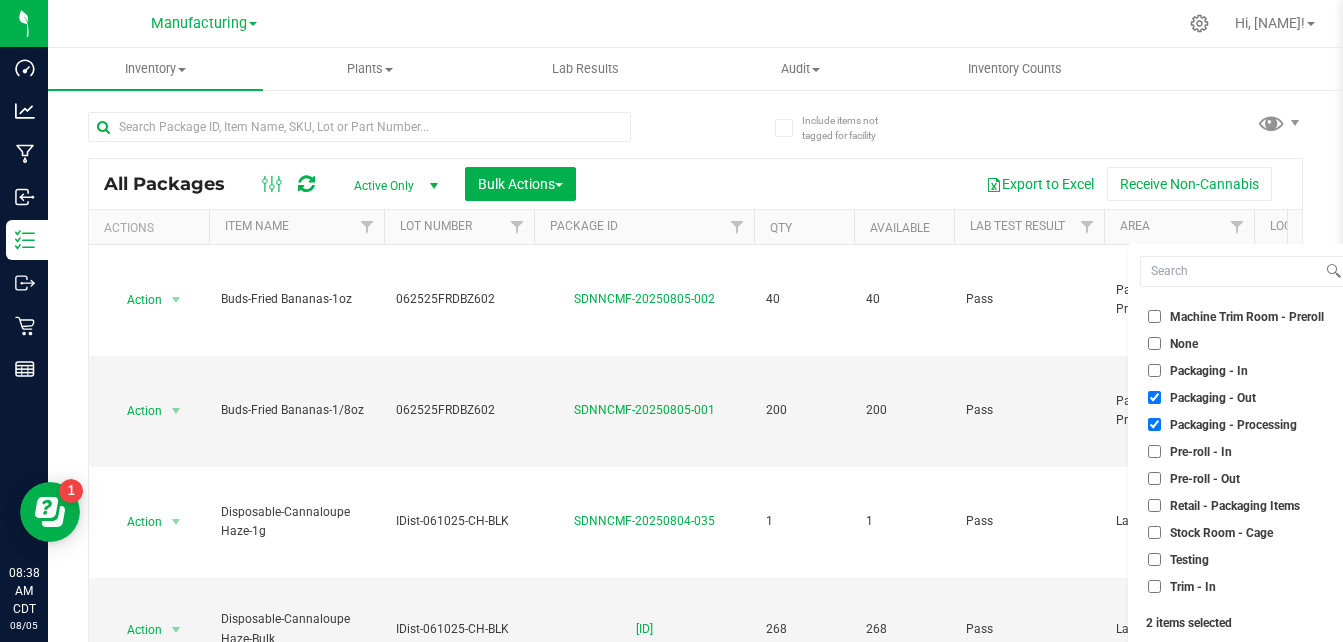 scroll, scrollTop: 531, scrollLeft: 0, axis: vertical 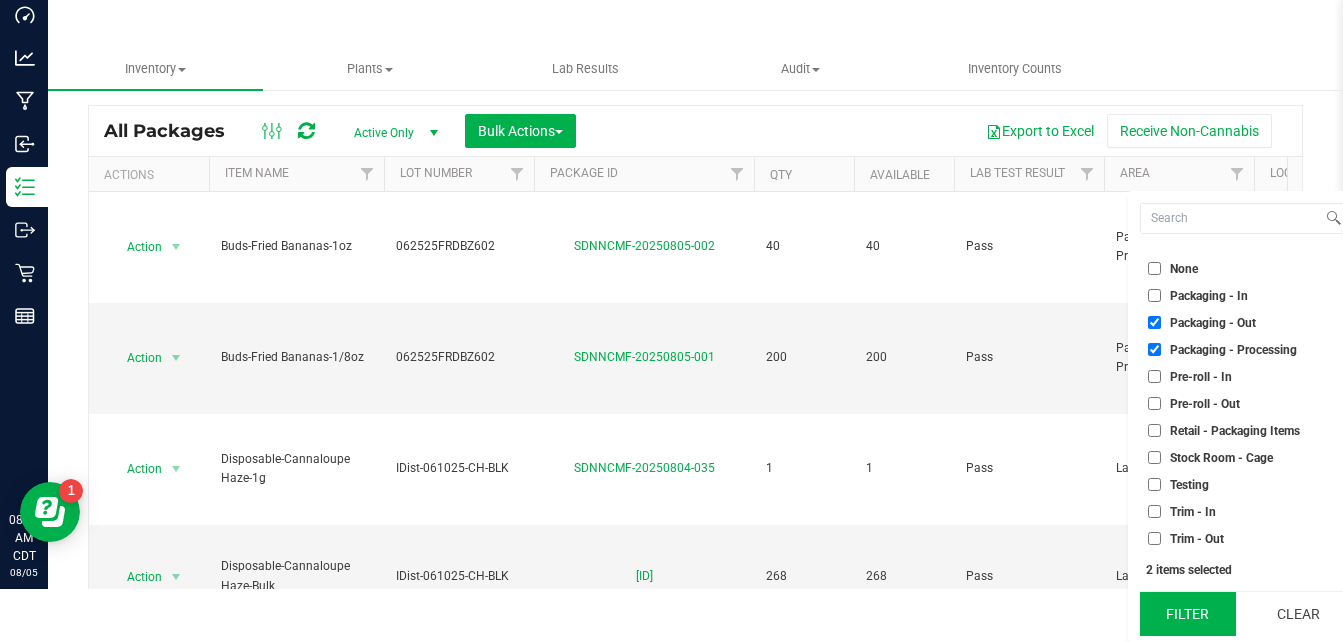 click on "Filter" at bounding box center (1188, 614) 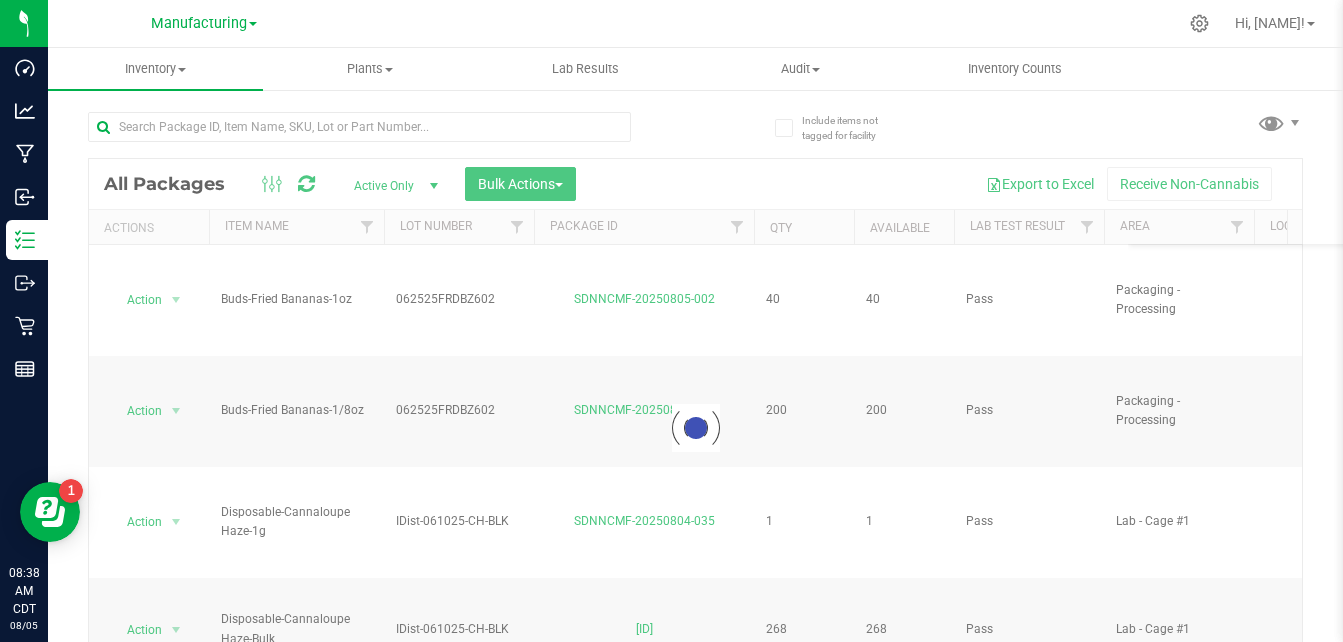 scroll, scrollTop: 0, scrollLeft: 0, axis: both 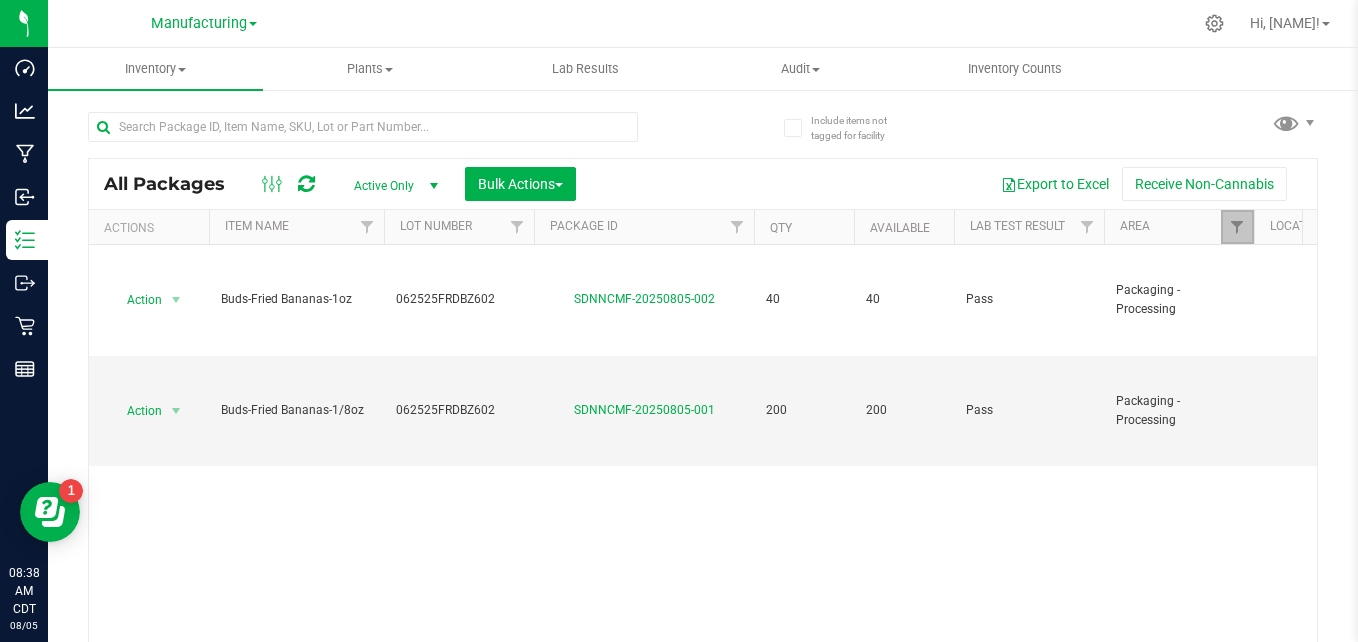 click at bounding box center [1237, 227] 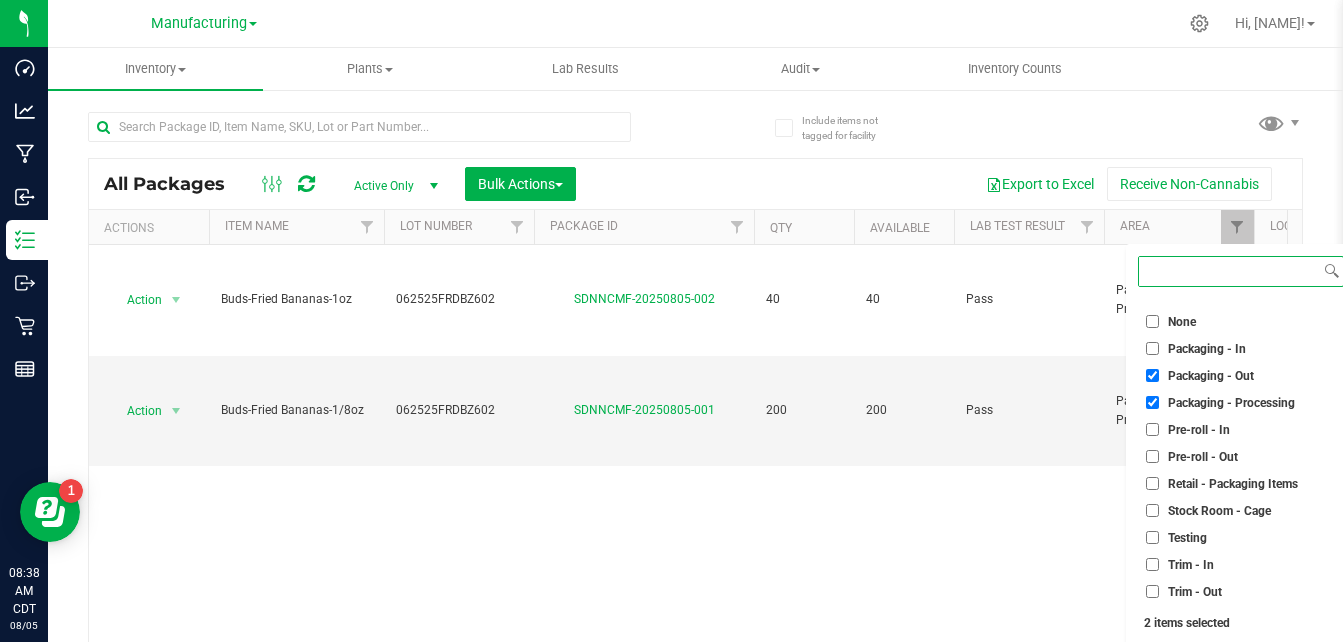 scroll, scrollTop: 53, scrollLeft: 0, axis: vertical 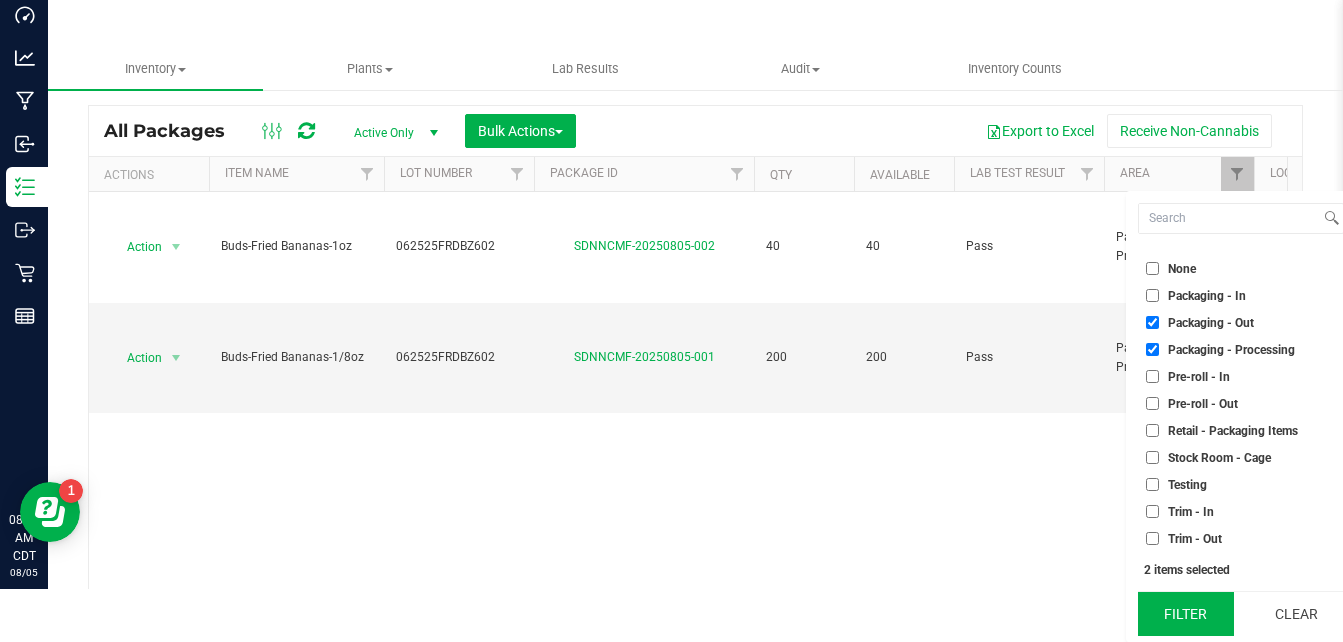 click on "Filter" at bounding box center [1186, 614] 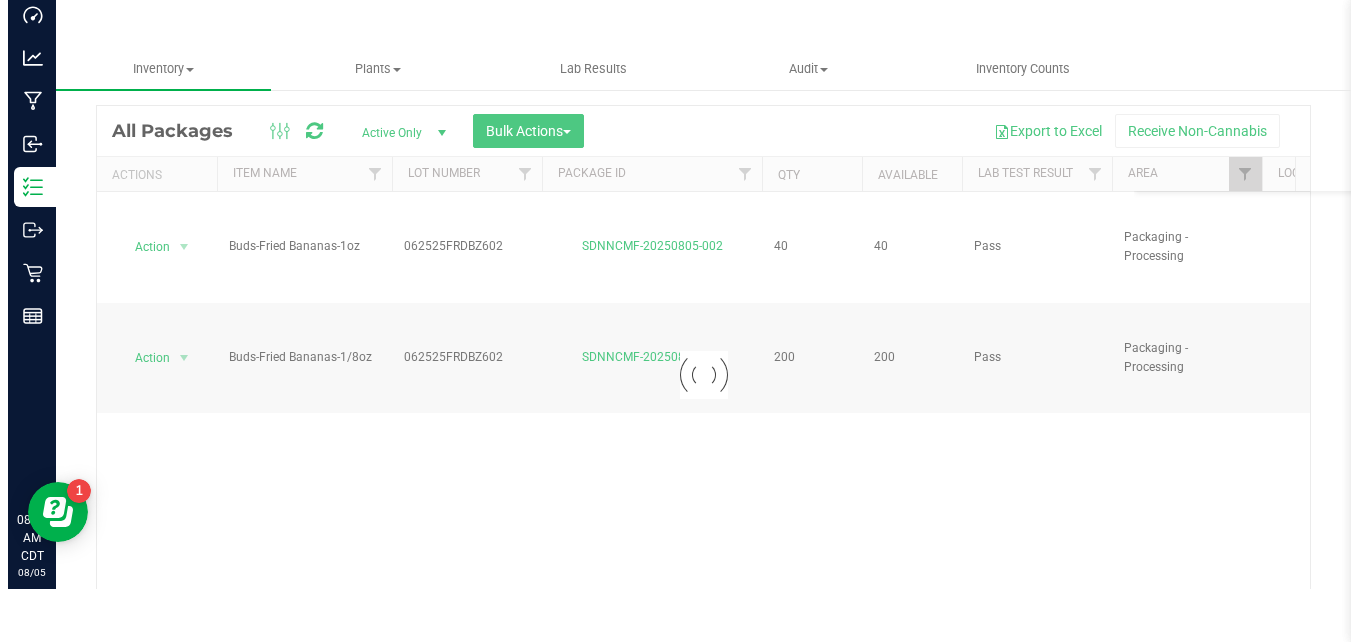scroll, scrollTop: 0, scrollLeft: 0, axis: both 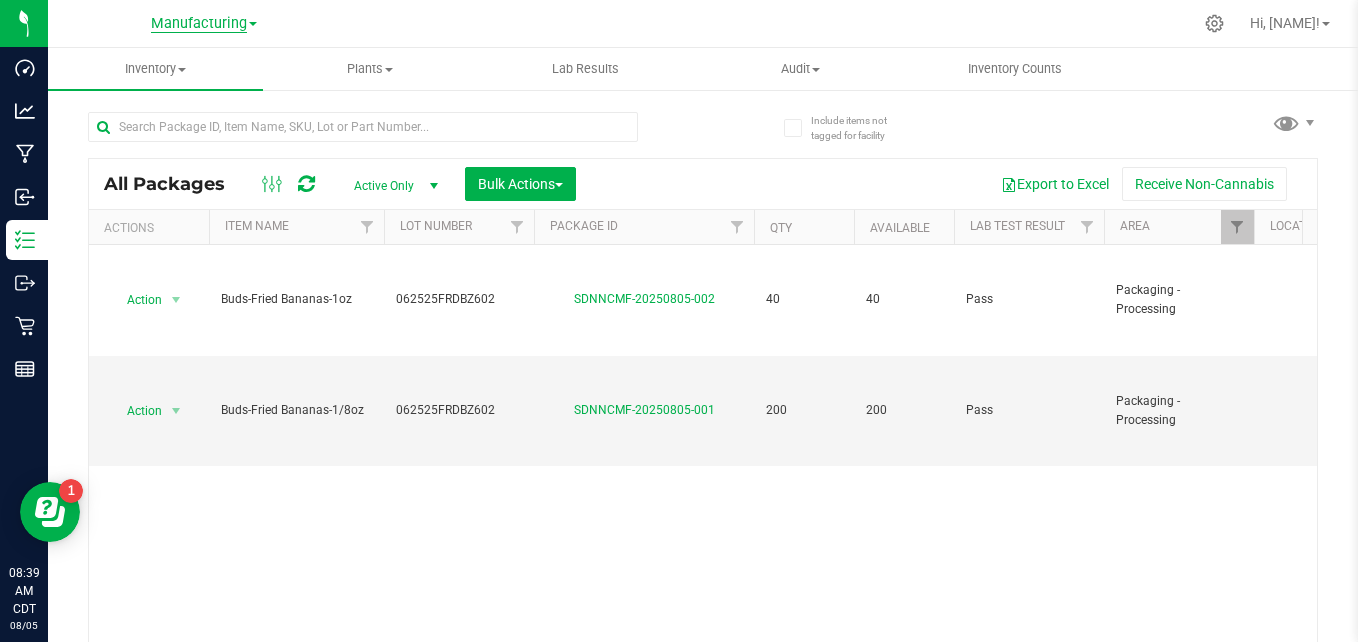 click on "Manufacturing" at bounding box center (199, 24) 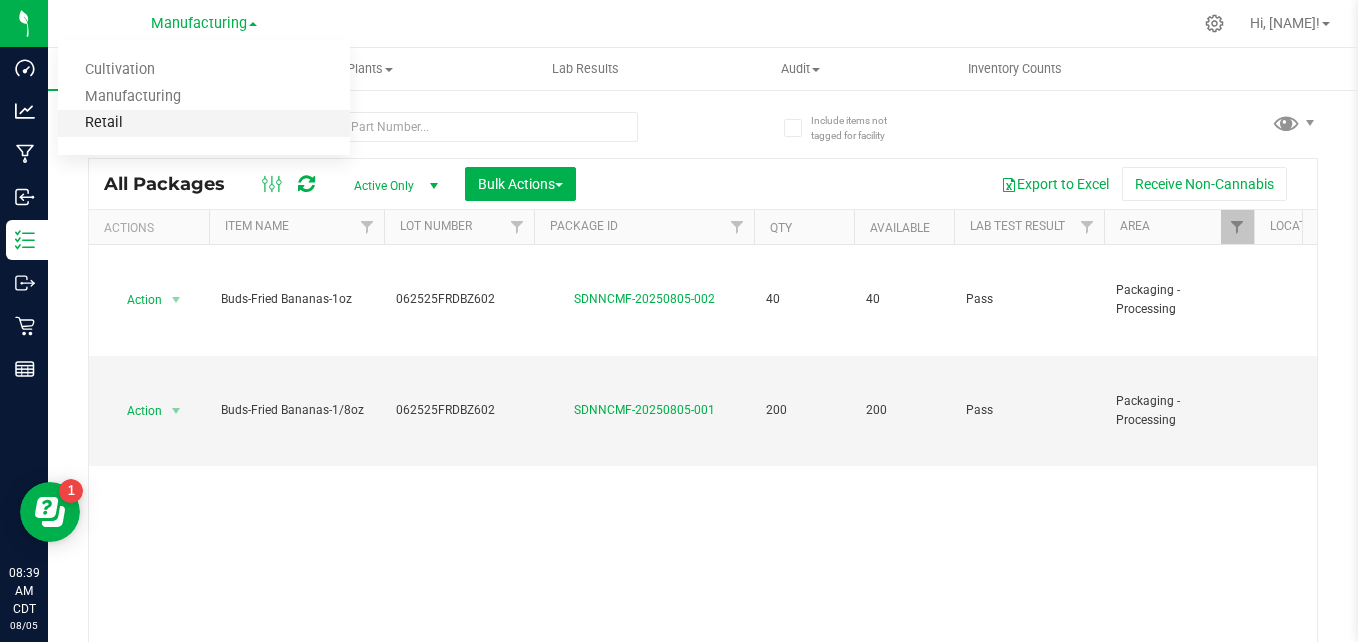 click on "Retail" at bounding box center (204, 123) 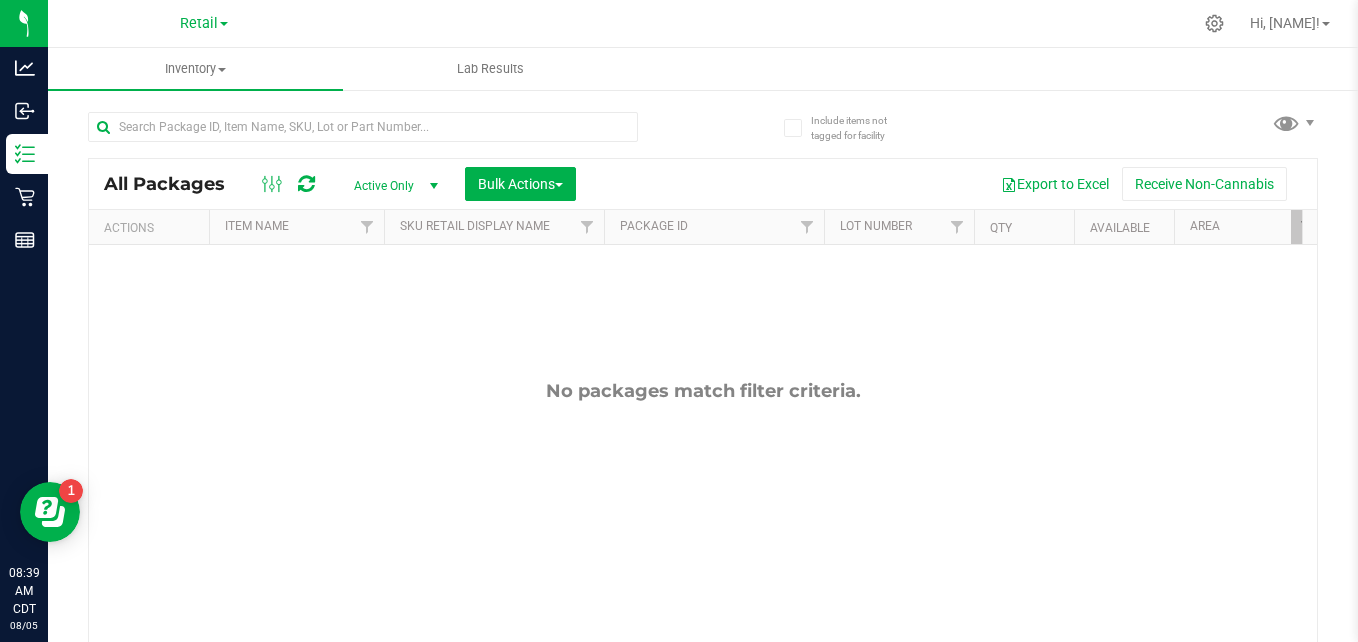 scroll, scrollTop: 0, scrollLeft: 371, axis: horizontal 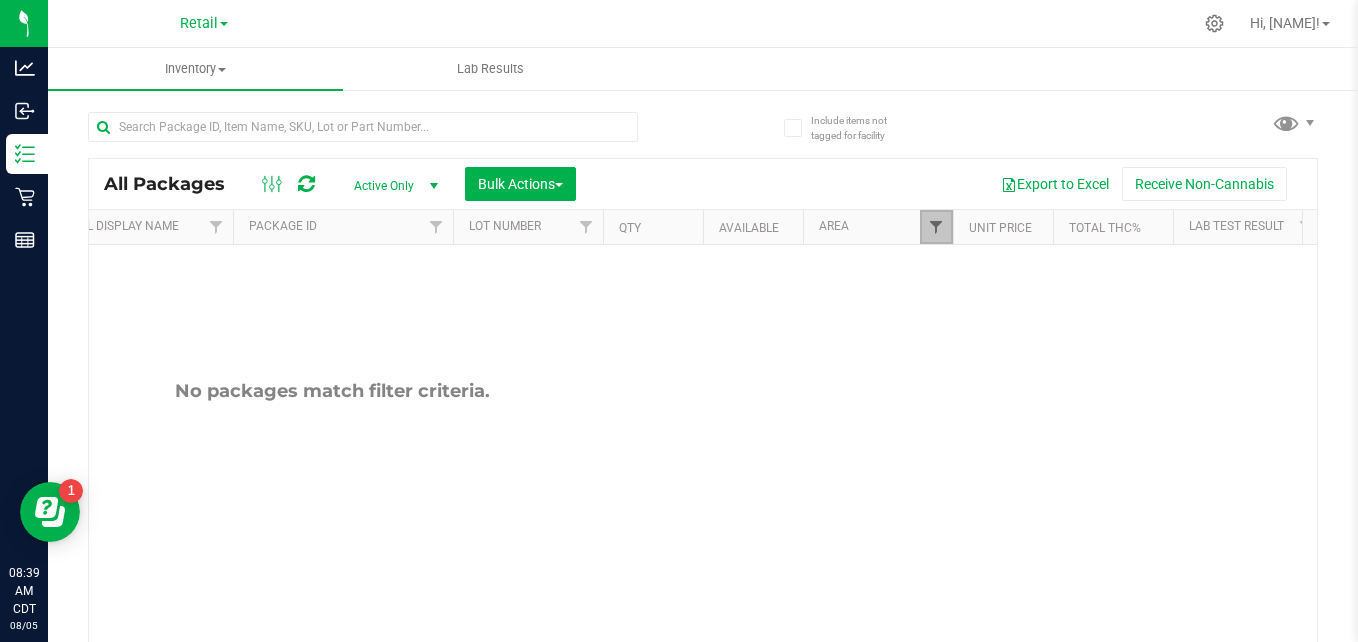 click at bounding box center [936, 227] 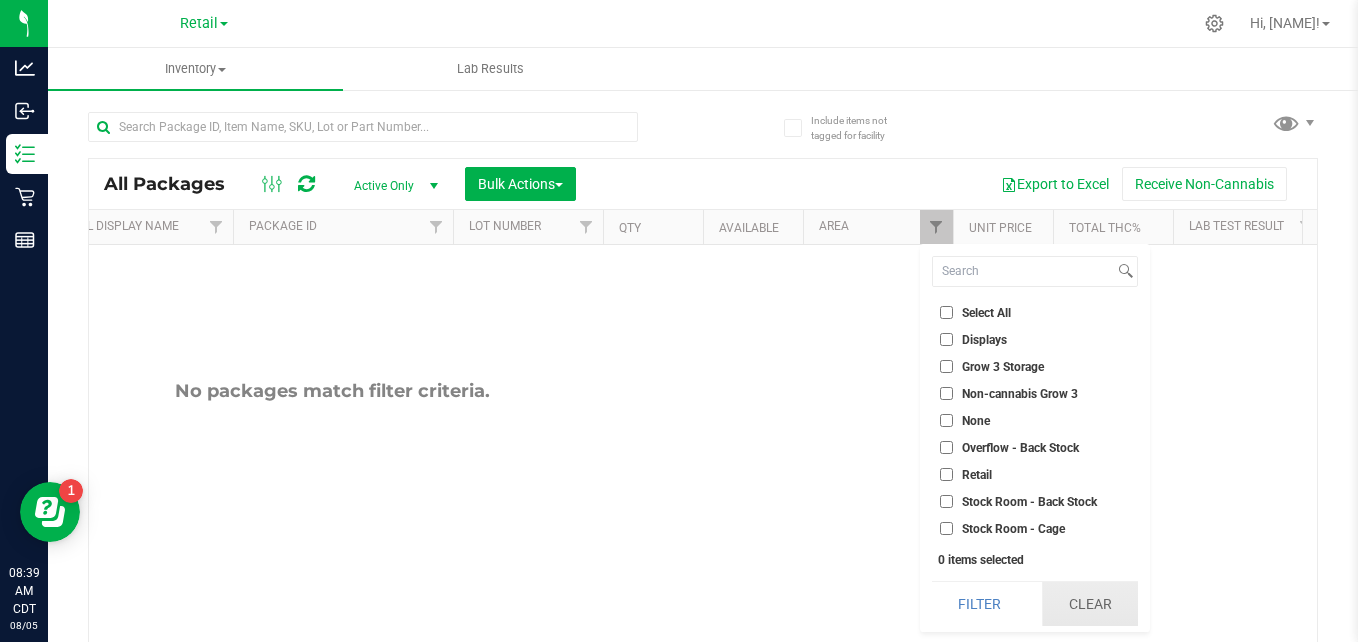 click on "Clear" at bounding box center (1090, 604) 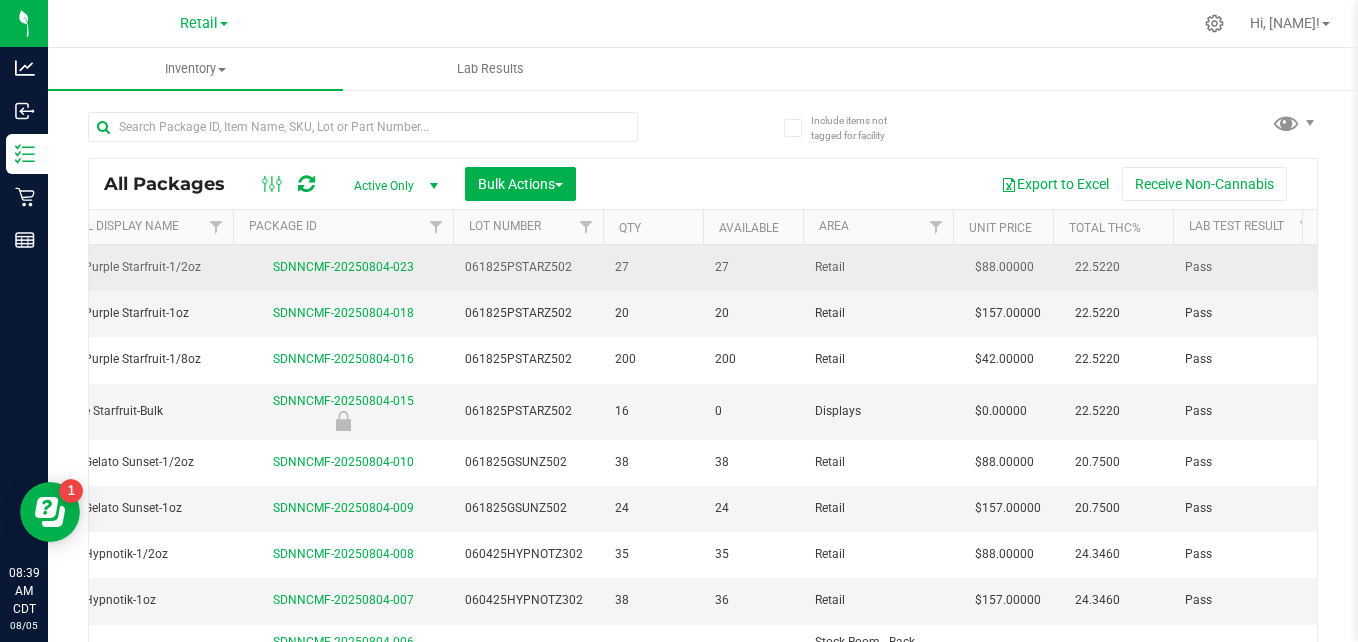 scroll, scrollTop: 0, scrollLeft: 0, axis: both 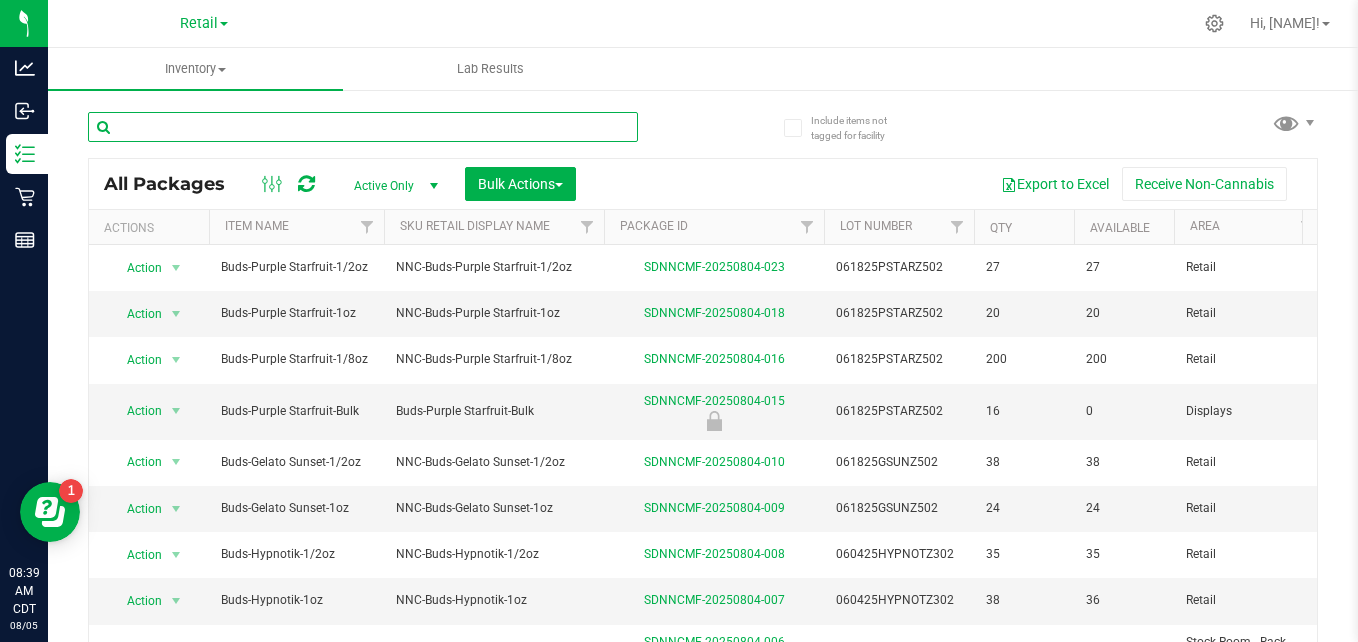 click at bounding box center [363, 127] 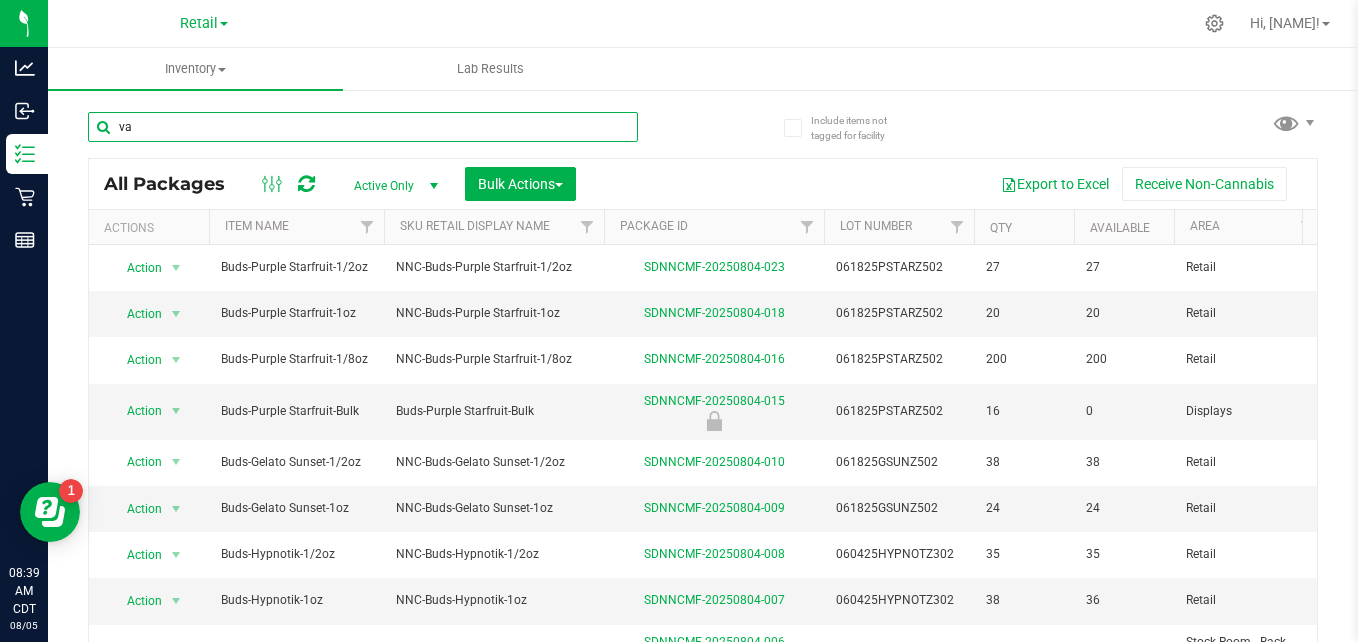 type on "v" 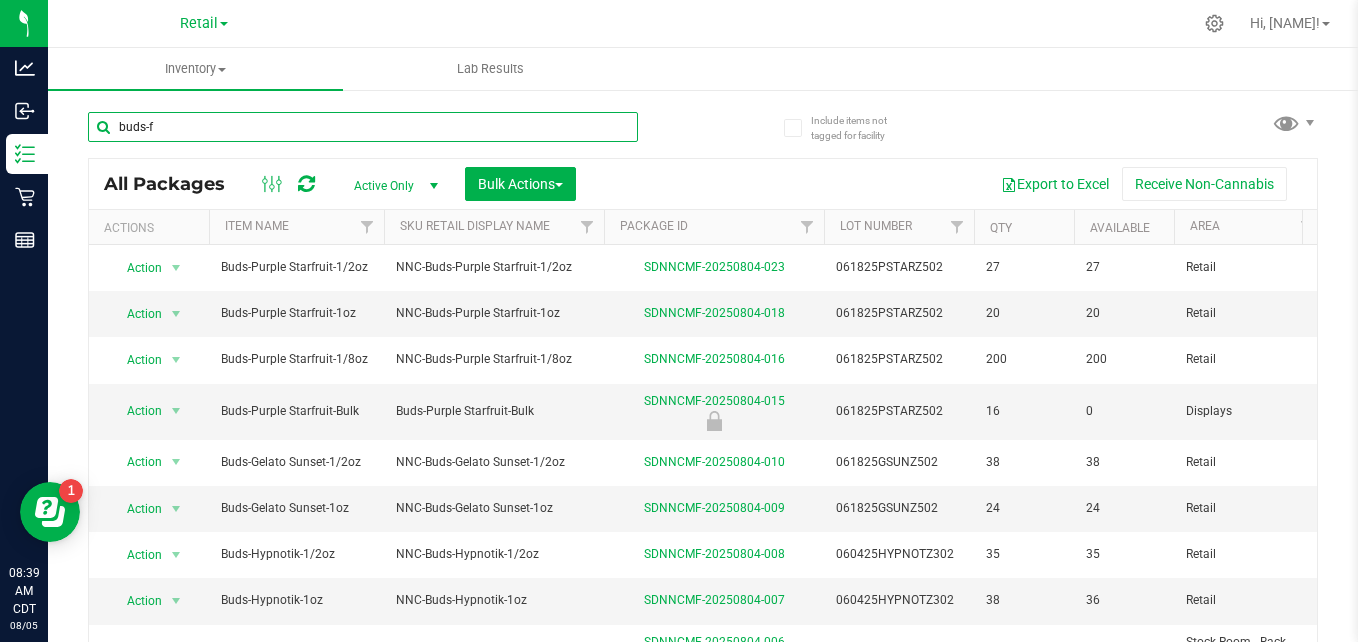 type on "buds-" 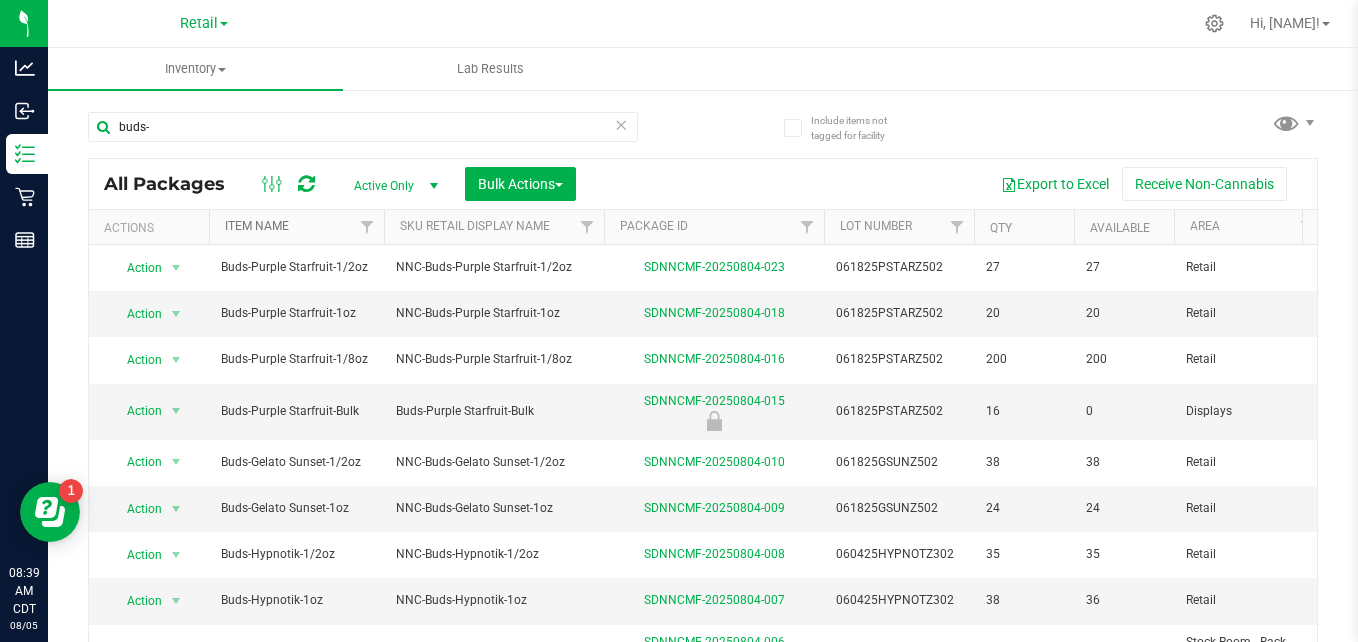 click on "Item Name" at bounding box center (257, 226) 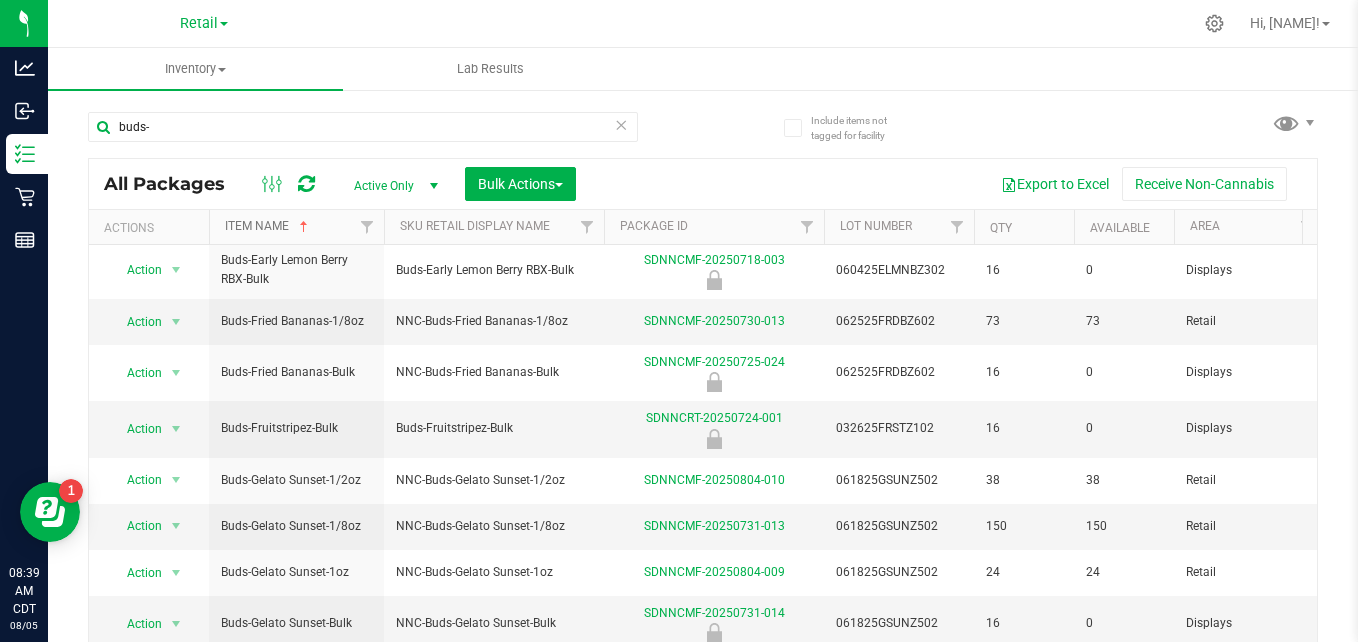 scroll, scrollTop: 562, scrollLeft: 0, axis: vertical 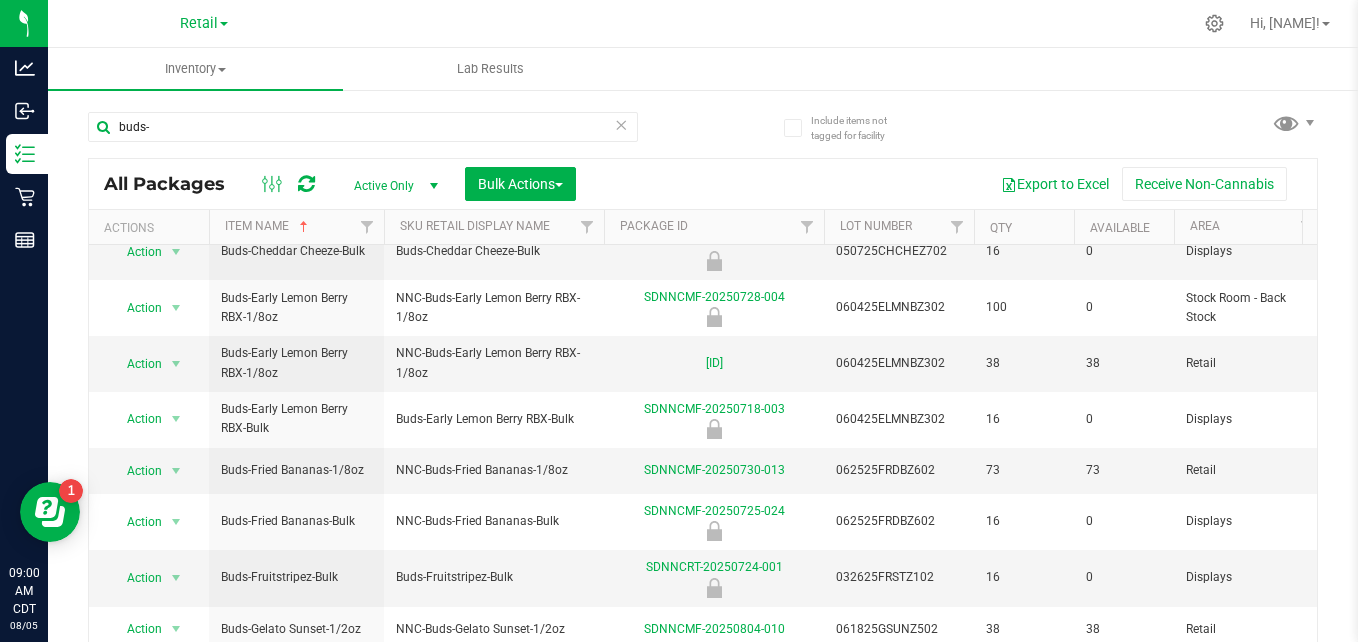 click at bounding box center (621, 124) 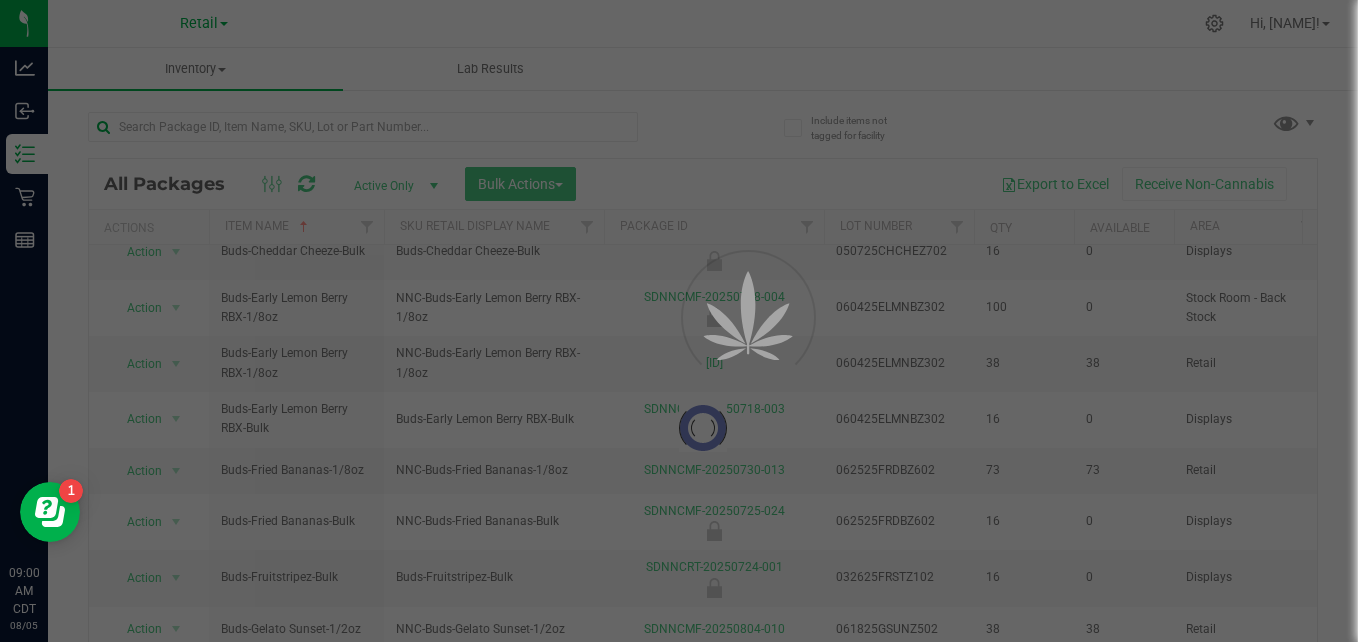 click on "Retail    Cultivation   Manufacturing    Retail" at bounding box center [204, 23] 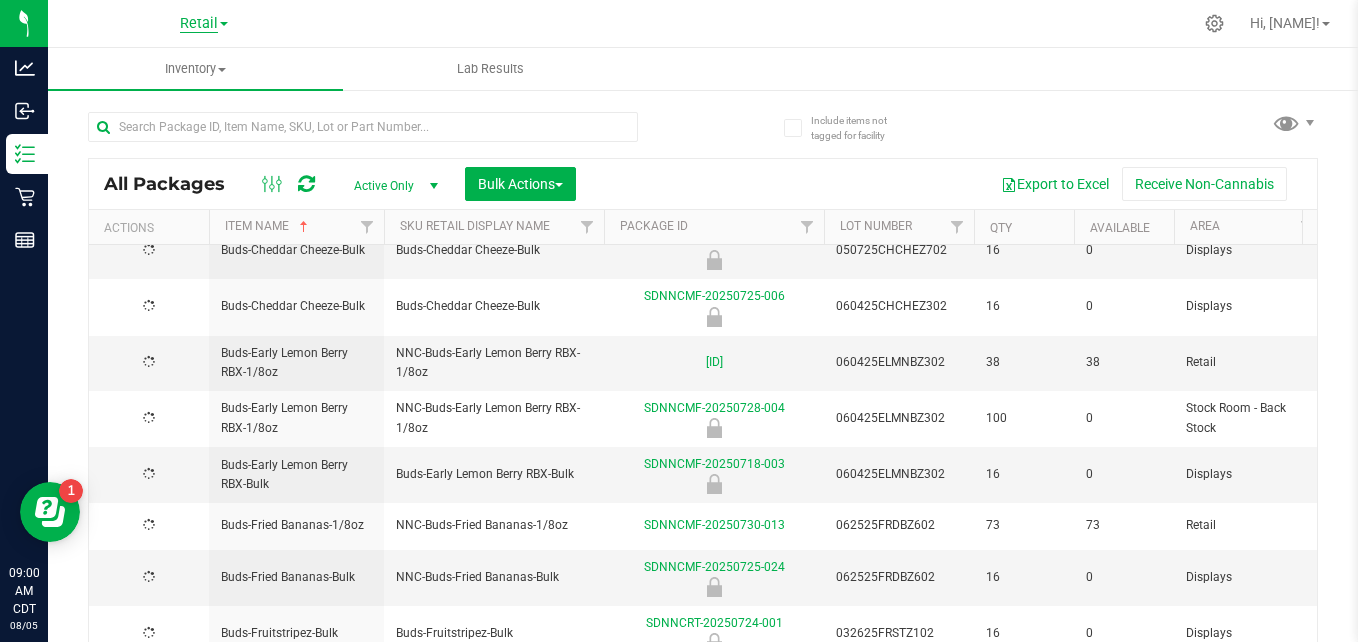click on "Retail" at bounding box center (199, 24) 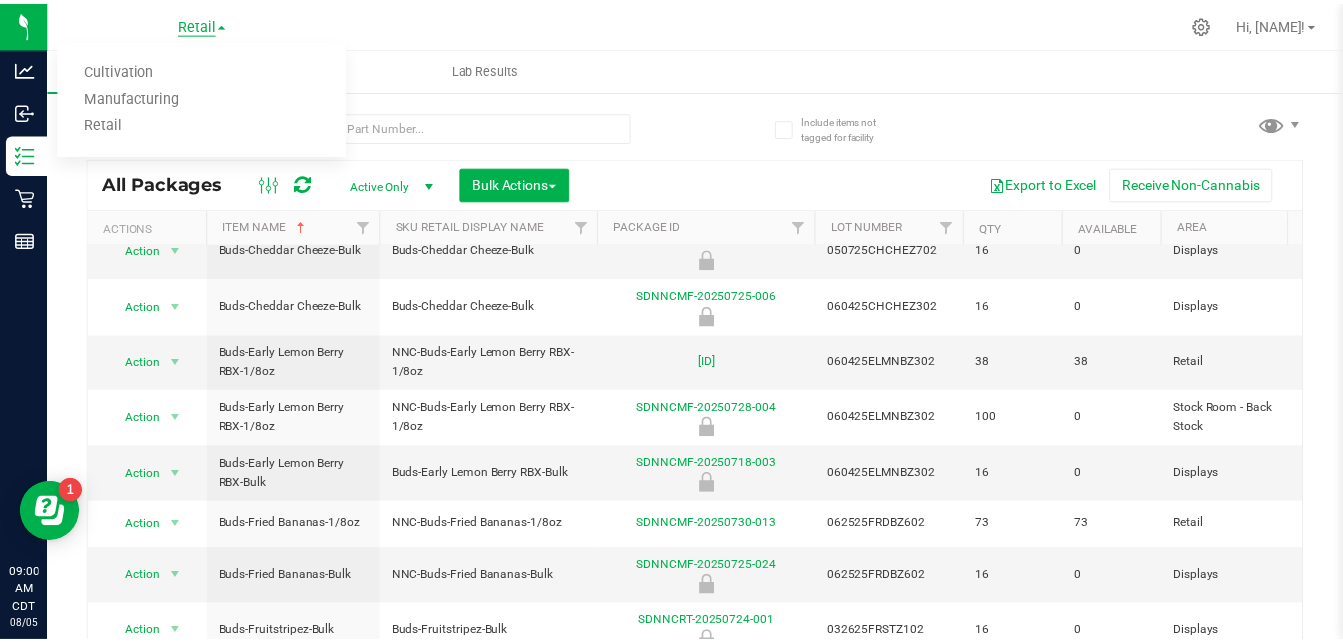 scroll, scrollTop: 0, scrollLeft: 0, axis: both 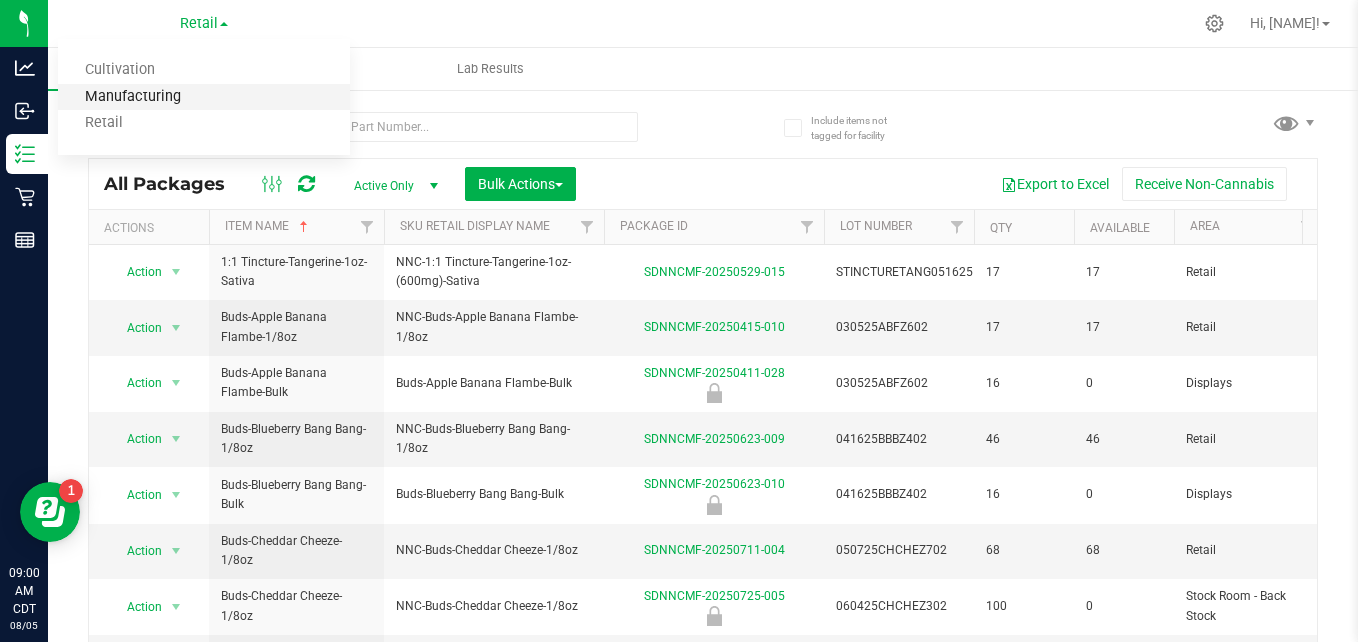 click on "Manufacturing" at bounding box center [204, 97] 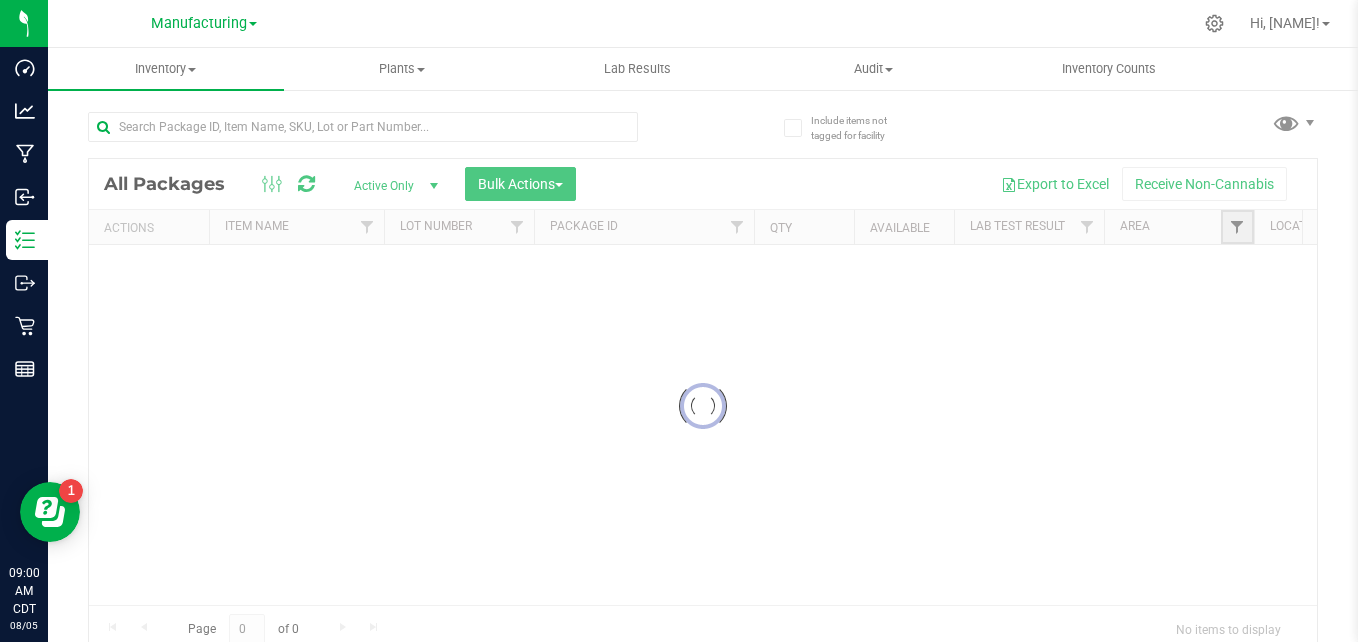 click at bounding box center (1237, 227) 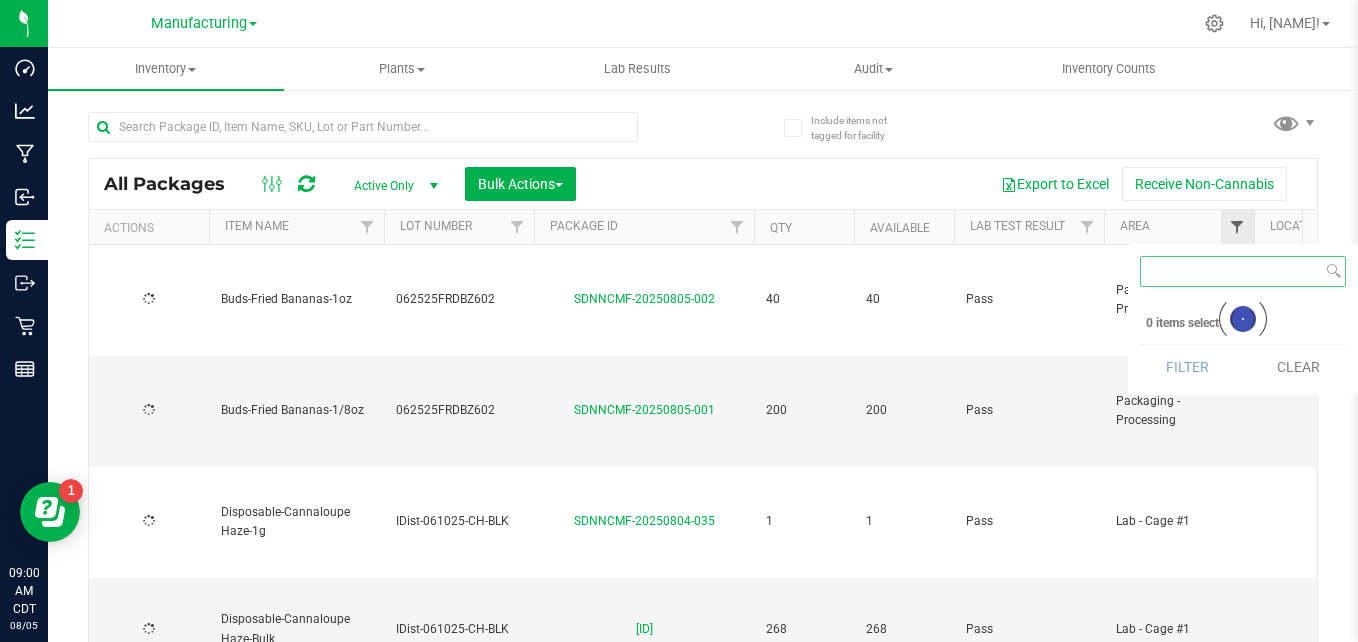 click at bounding box center (1237, 227) 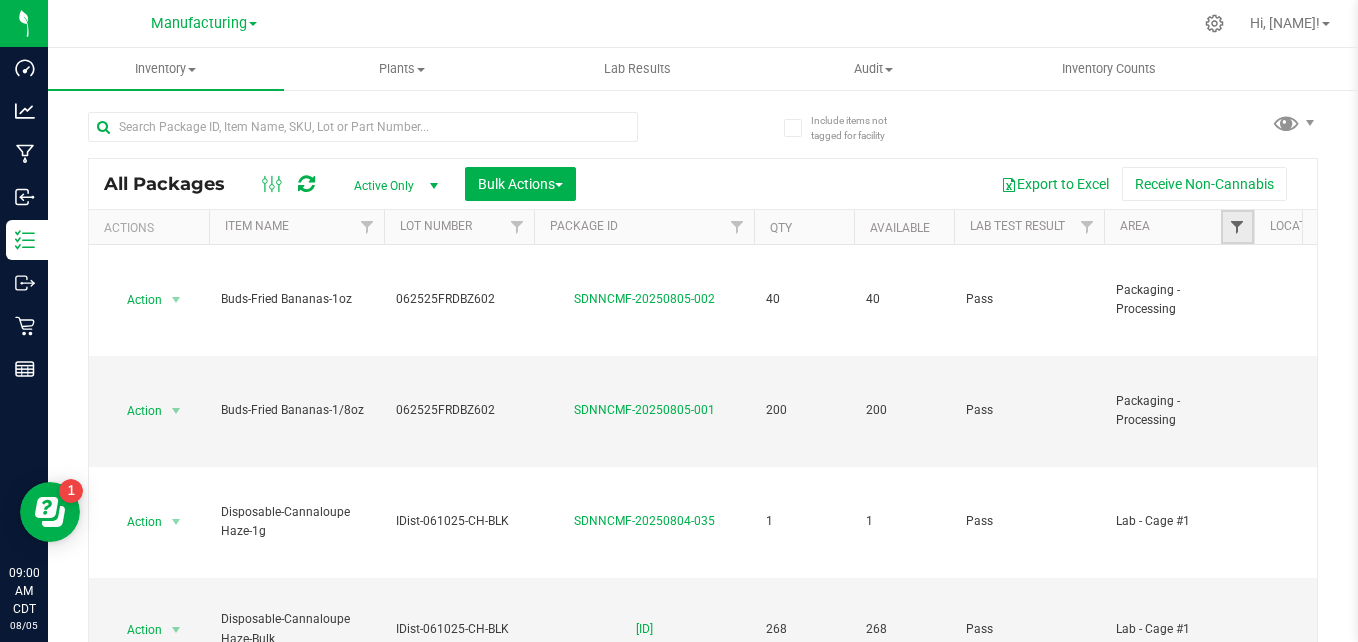 click at bounding box center [1237, 227] 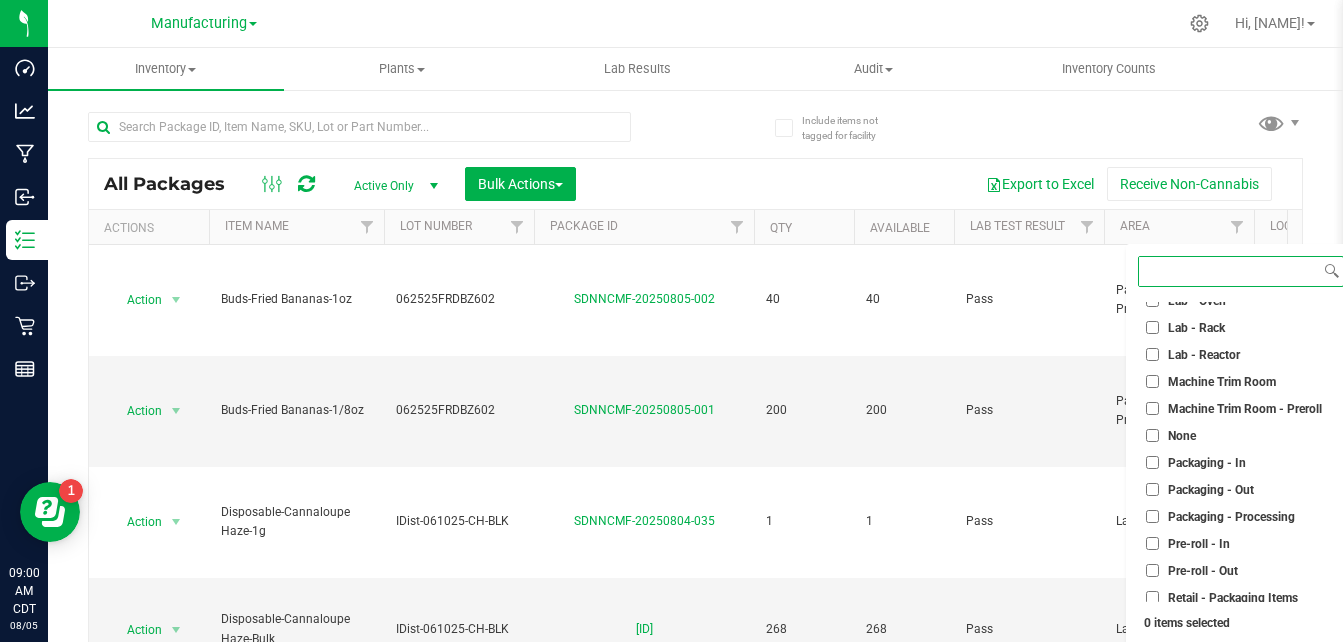 scroll, scrollTop: 531, scrollLeft: 0, axis: vertical 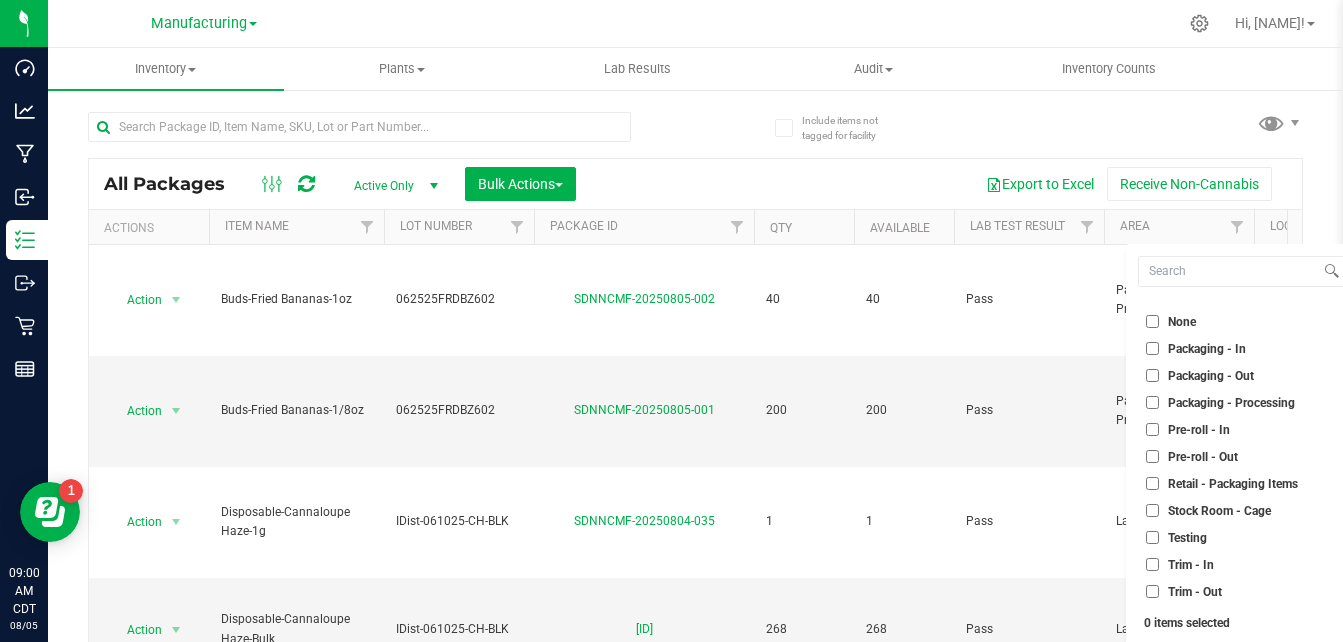 click on "Packaging - Out" at bounding box center (1200, 375) 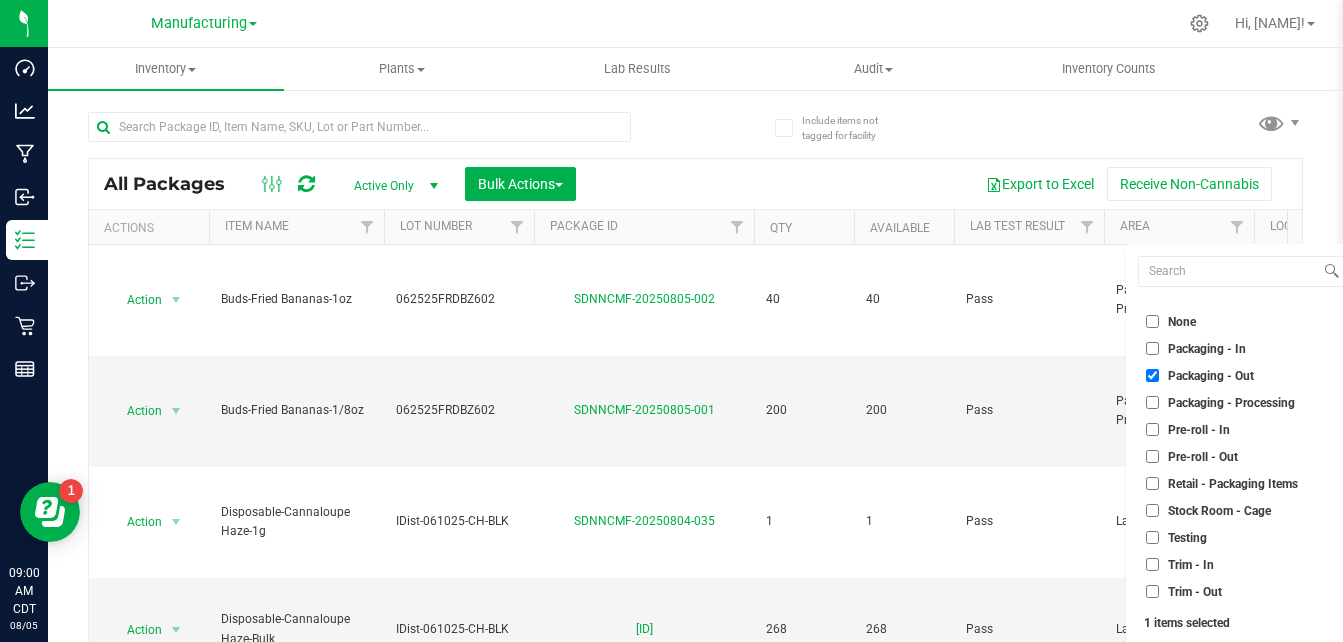 click on "Packaging - Processing" at bounding box center [1220, 402] 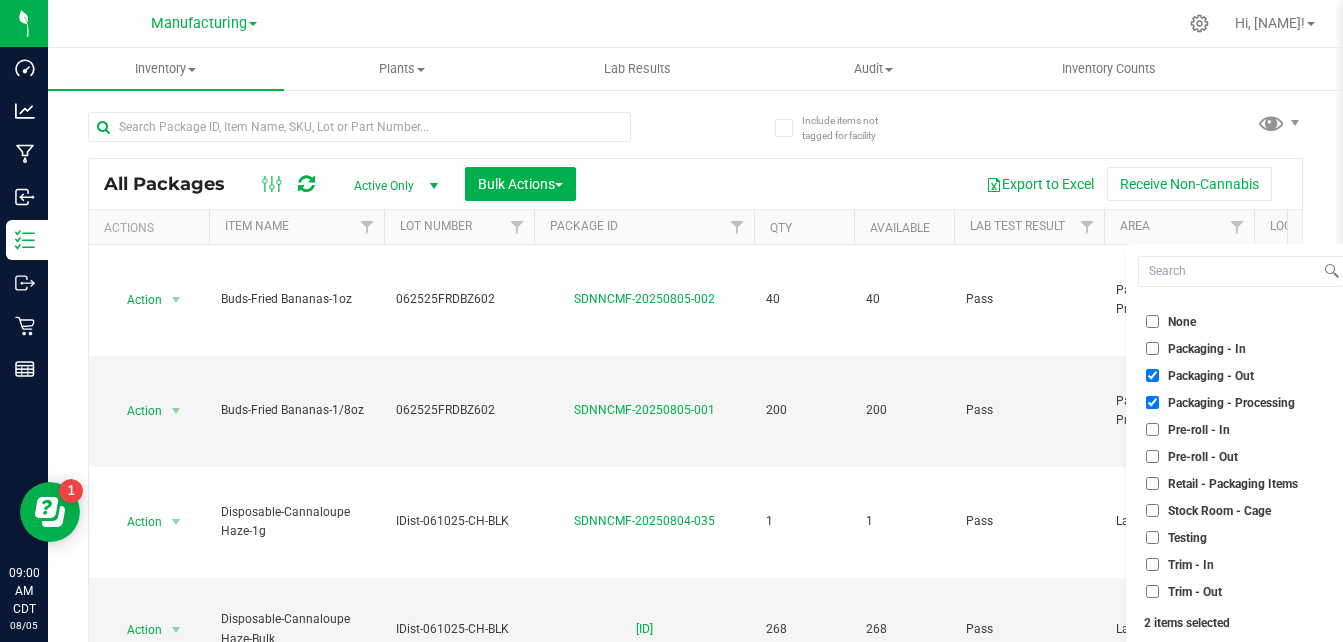 scroll, scrollTop: 53, scrollLeft: 0, axis: vertical 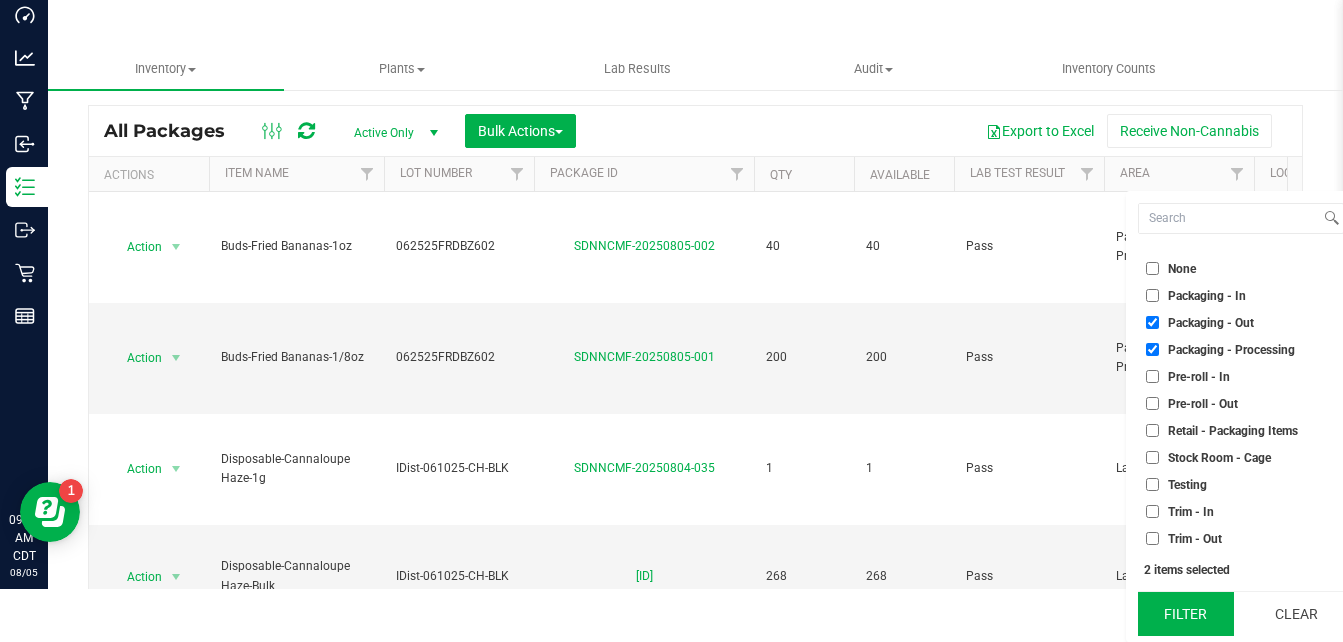 click on "Filter" at bounding box center (1186, 614) 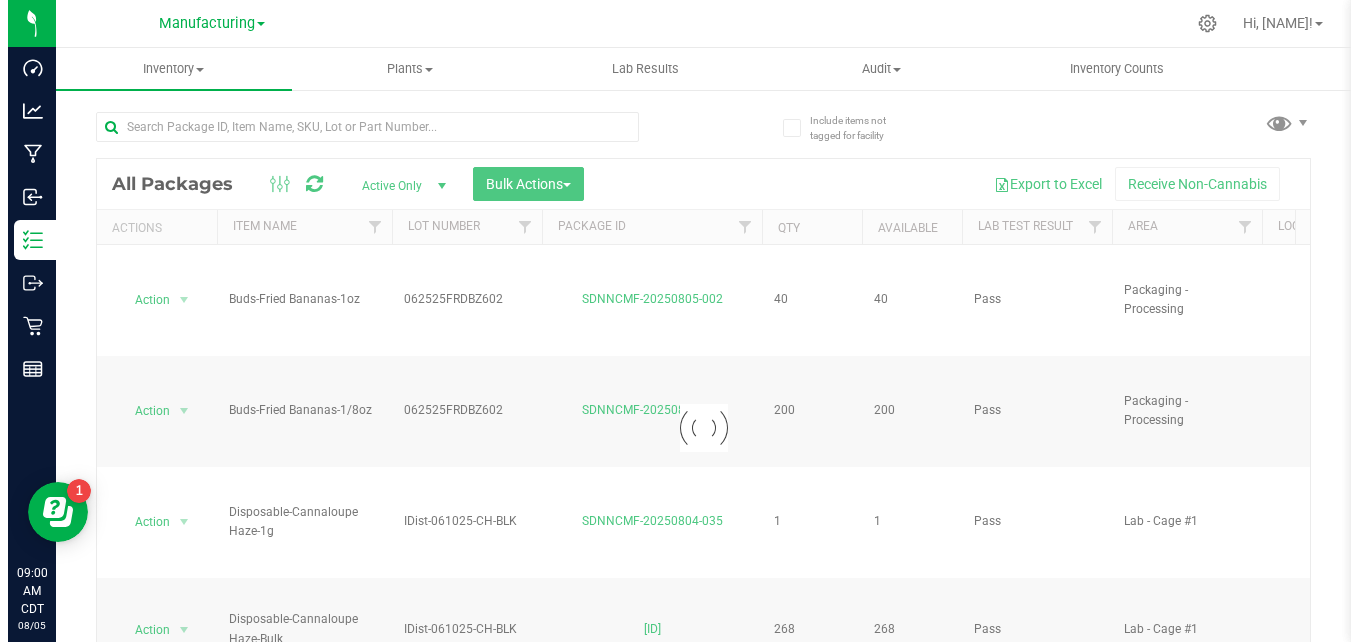 scroll, scrollTop: 0, scrollLeft: 0, axis: both 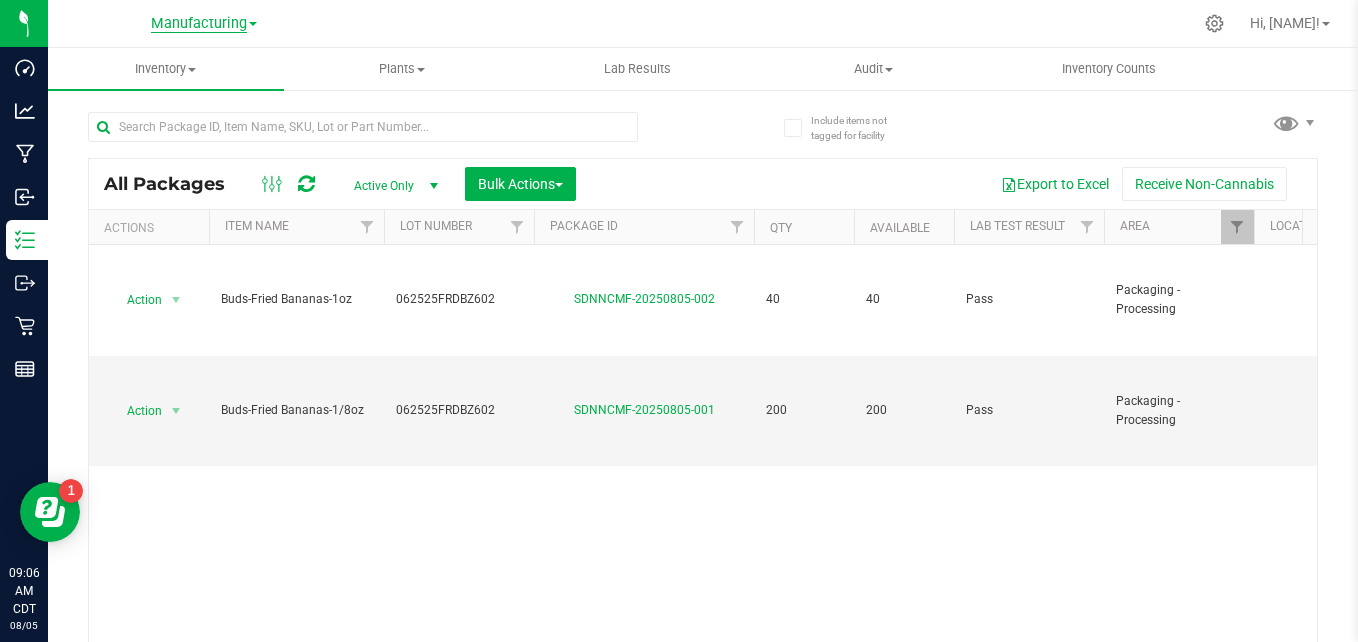 click on "Manufacturing" at bounding box center (199, 24) 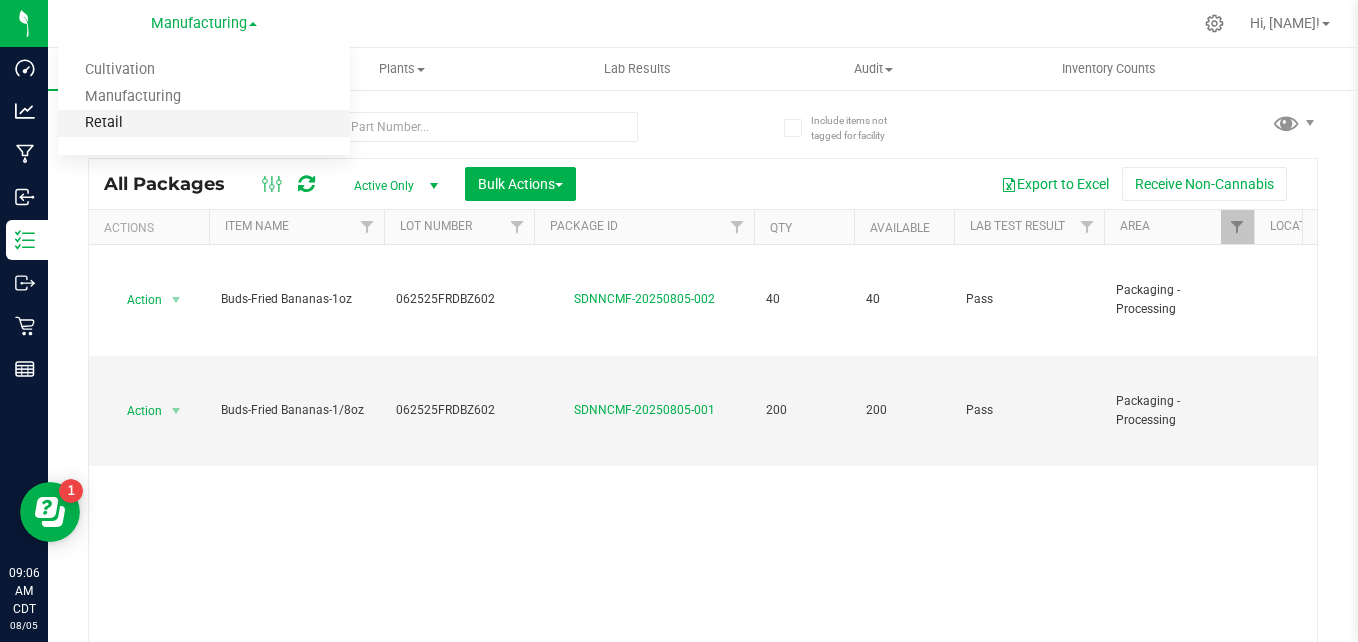 click on "Retail" at bounding box center (204, 123) 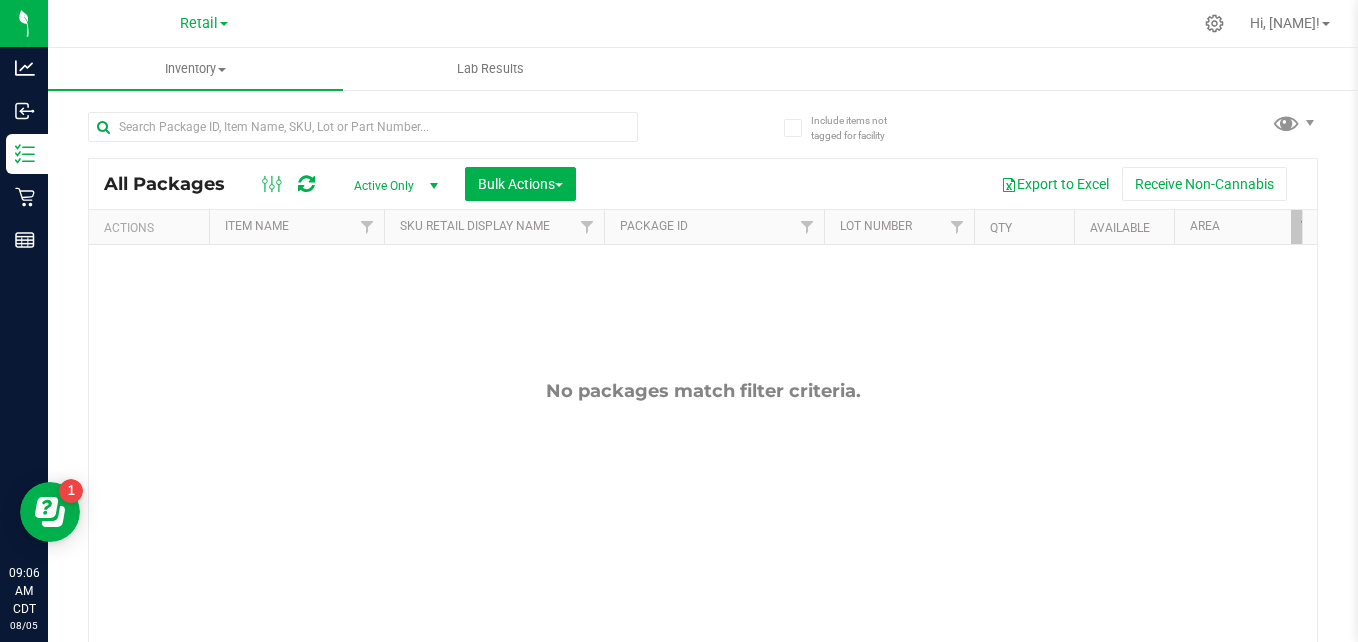 scroll, scrollTop: 0, scrollLeft: 172, axis: horizontal 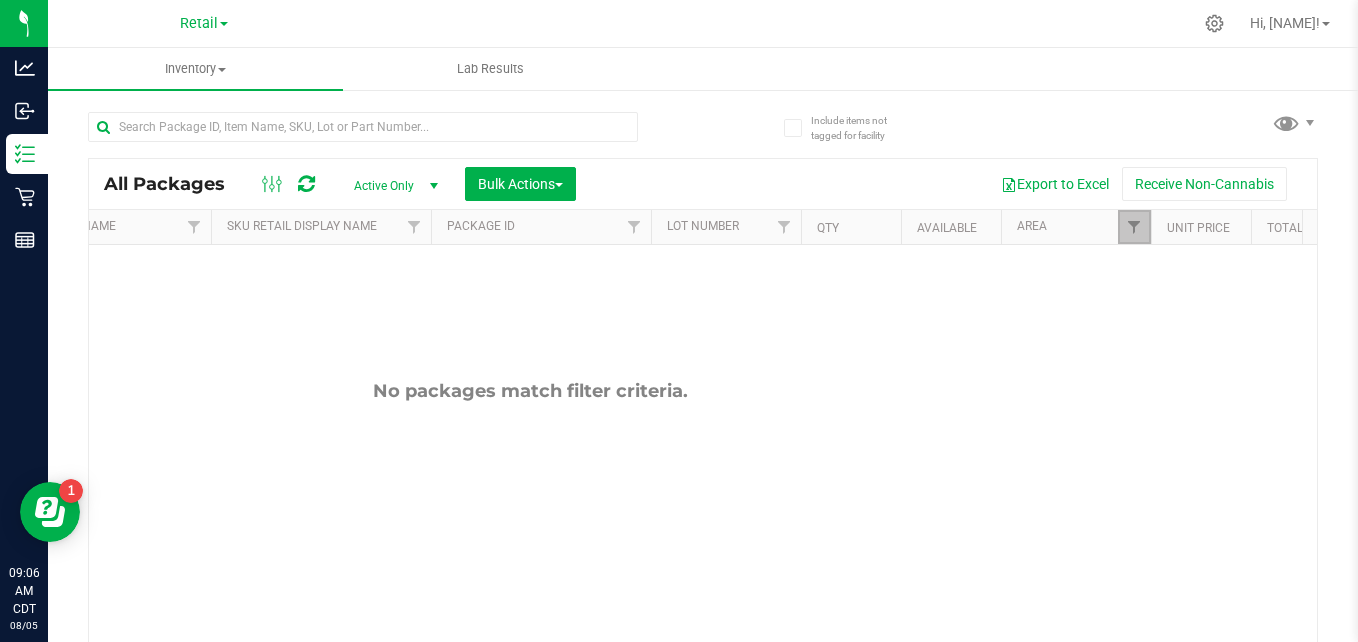 click at bounding box center [1134, 227] 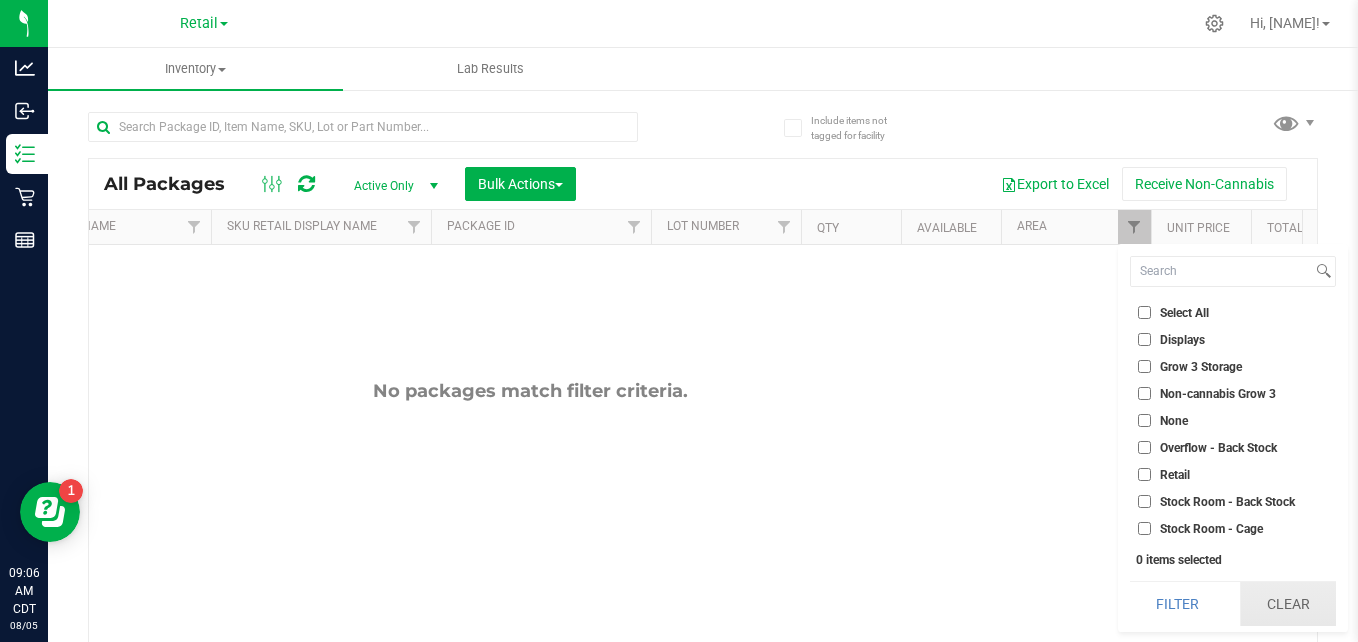 click on "Clear" at bounding box center [1288, 604] 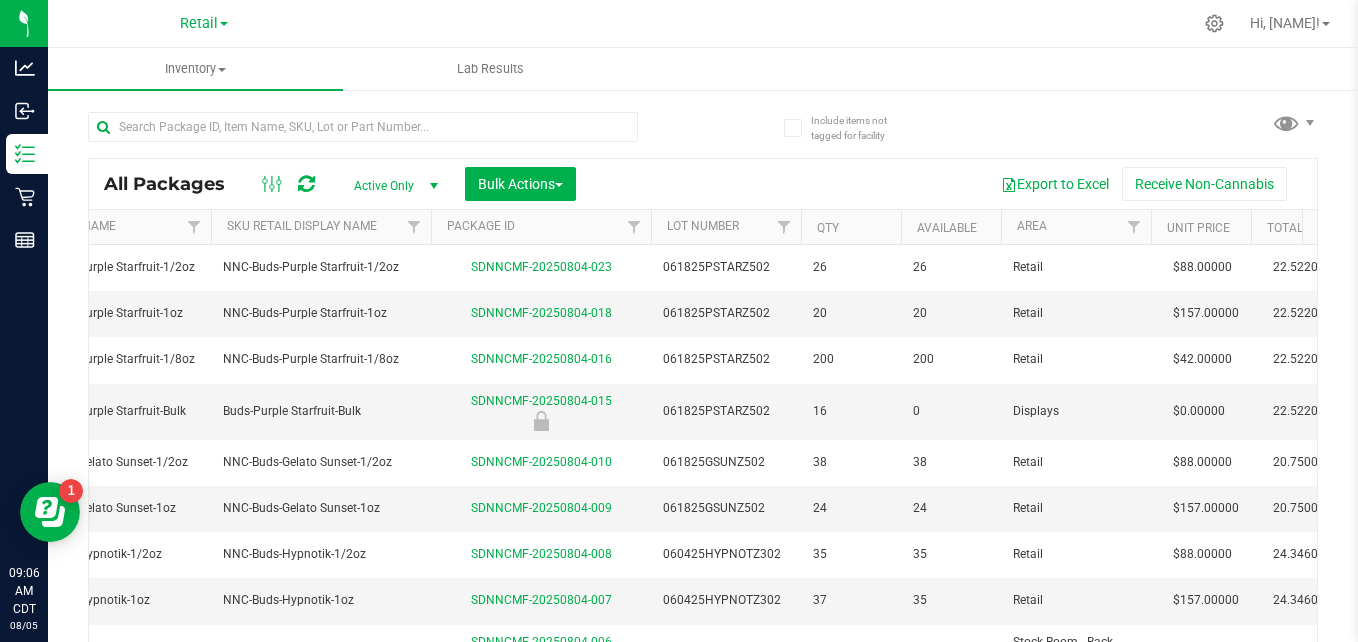 scroll, scrollTop: 0, scrollLeft: 0, axis: both 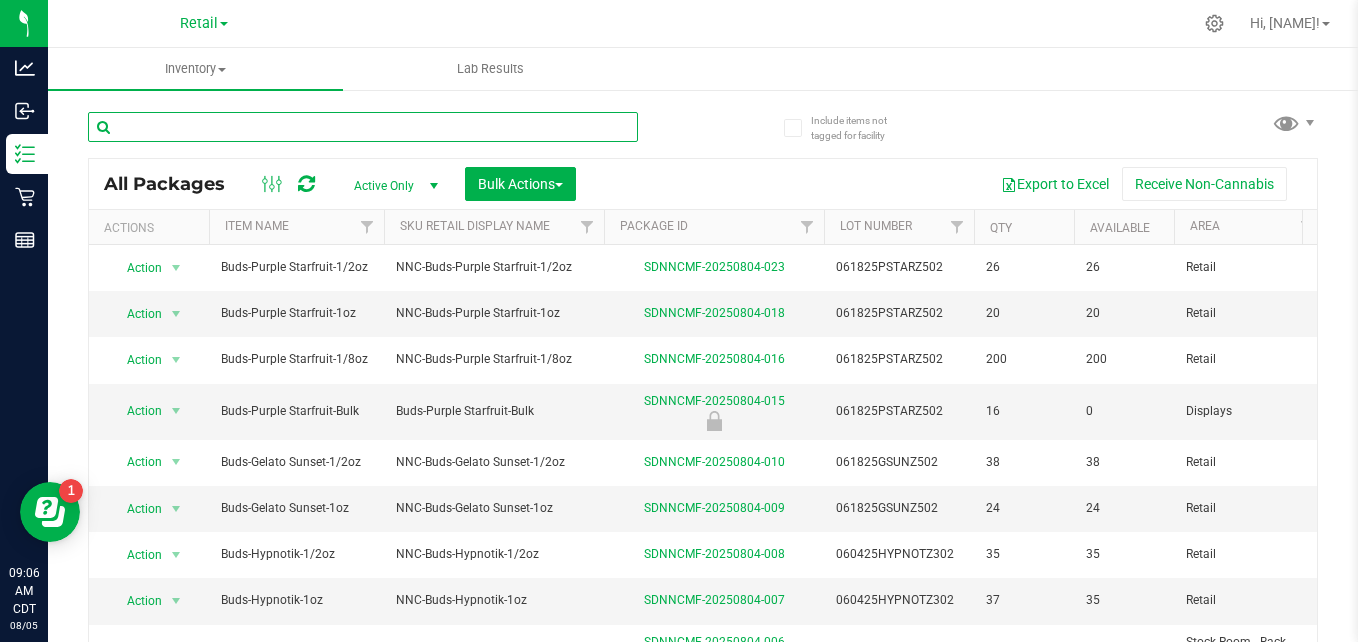 click at bounding box center (363, 127) 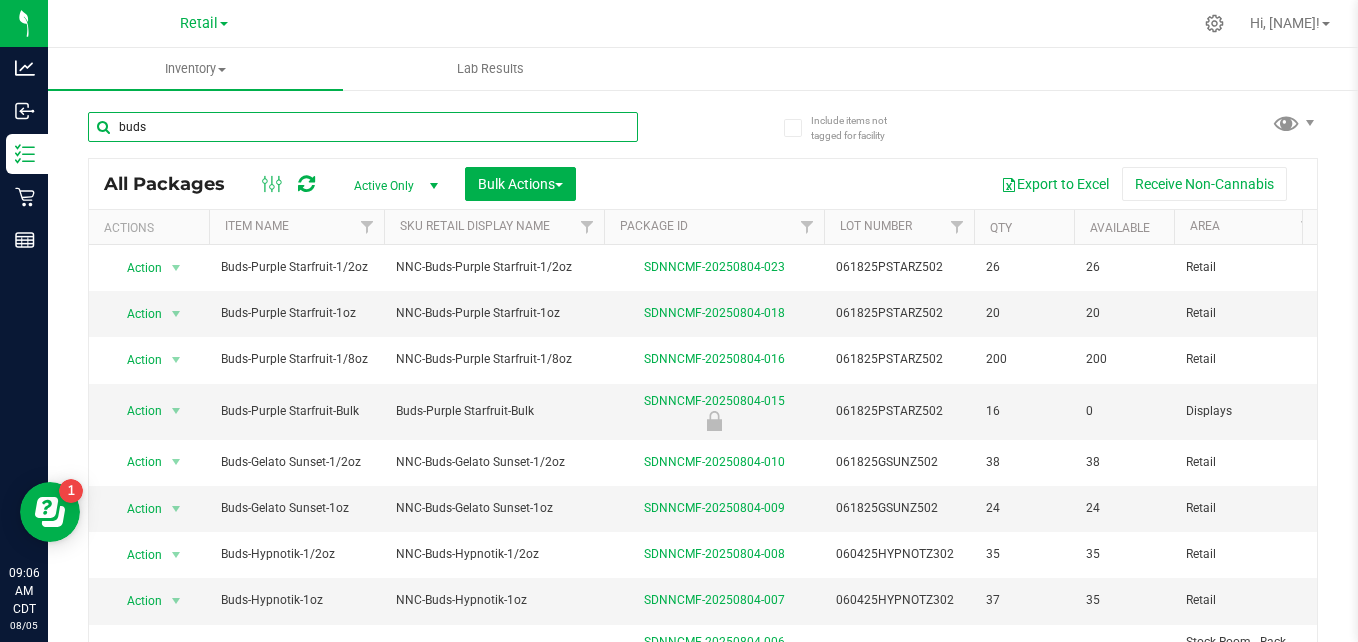 type on "buds" 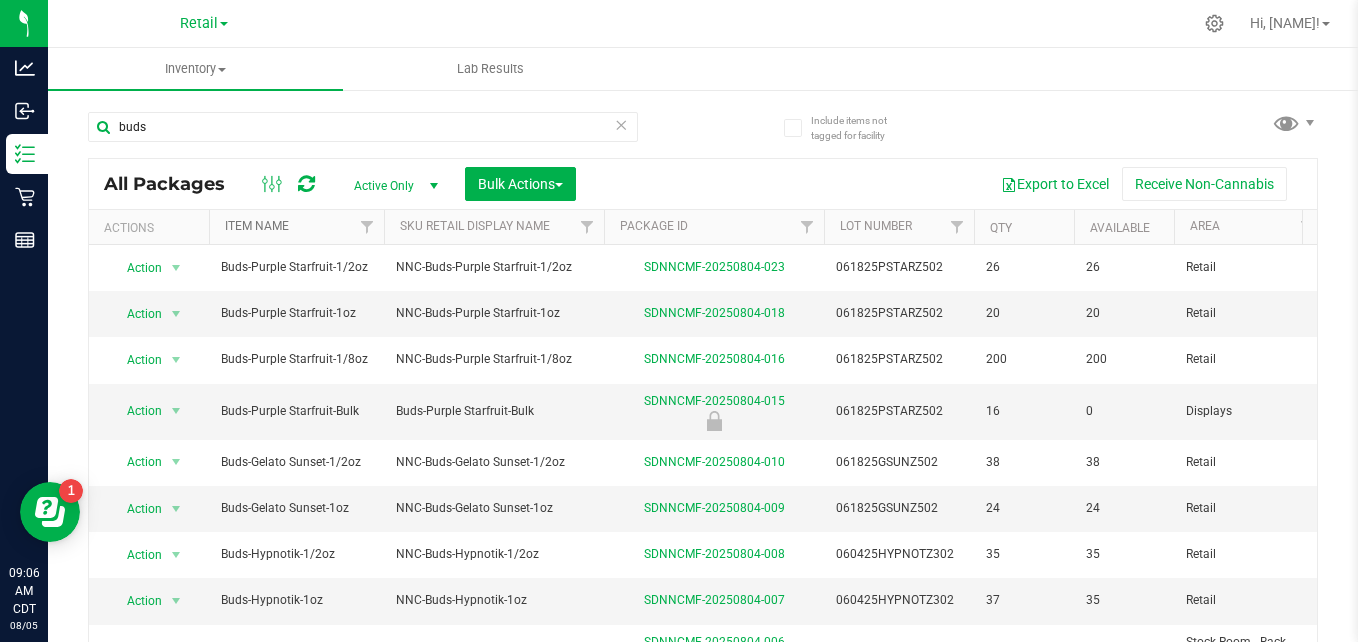 click on "Item Name" at bounding box center [257, 226] 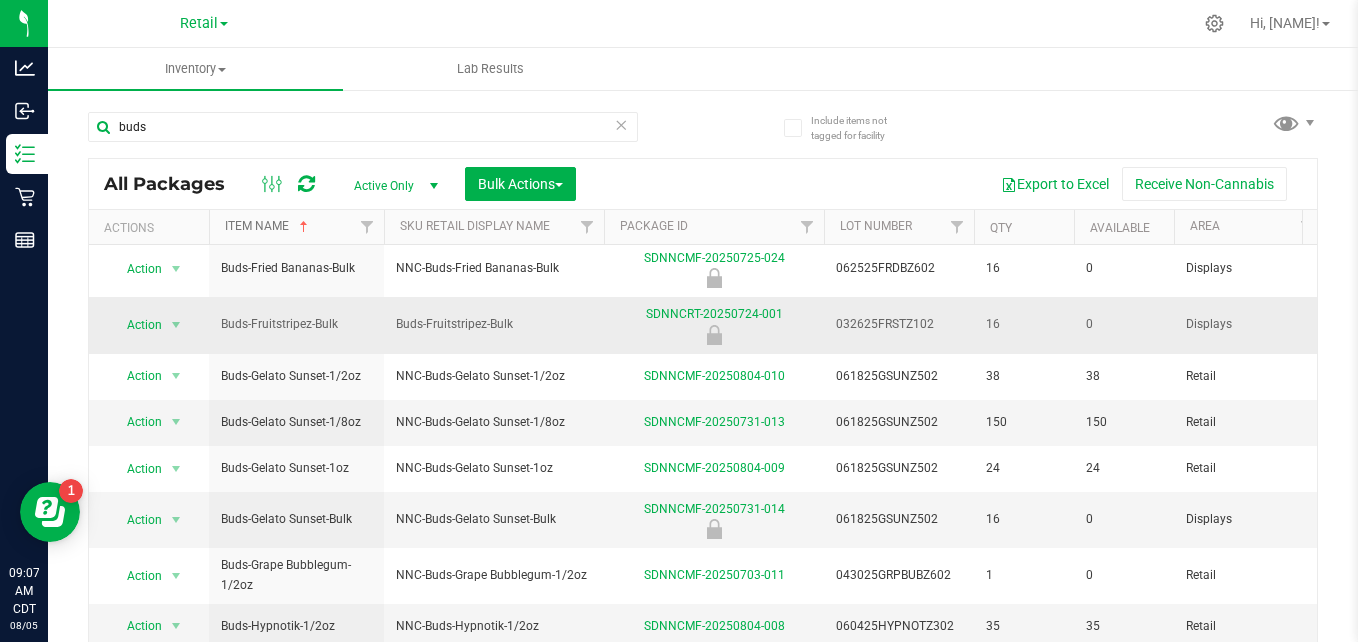 scroll, scrollTop: 680, scrollLeft: 0, axis: vertical 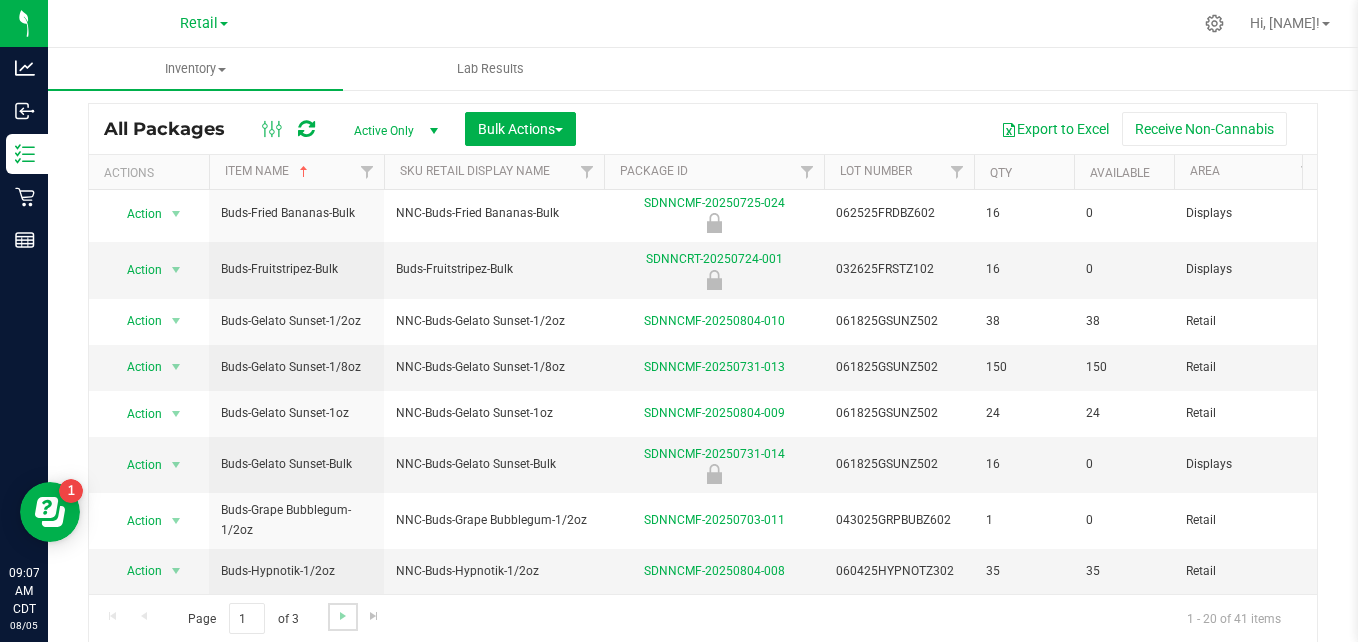 click at bounding box center [342, 616] 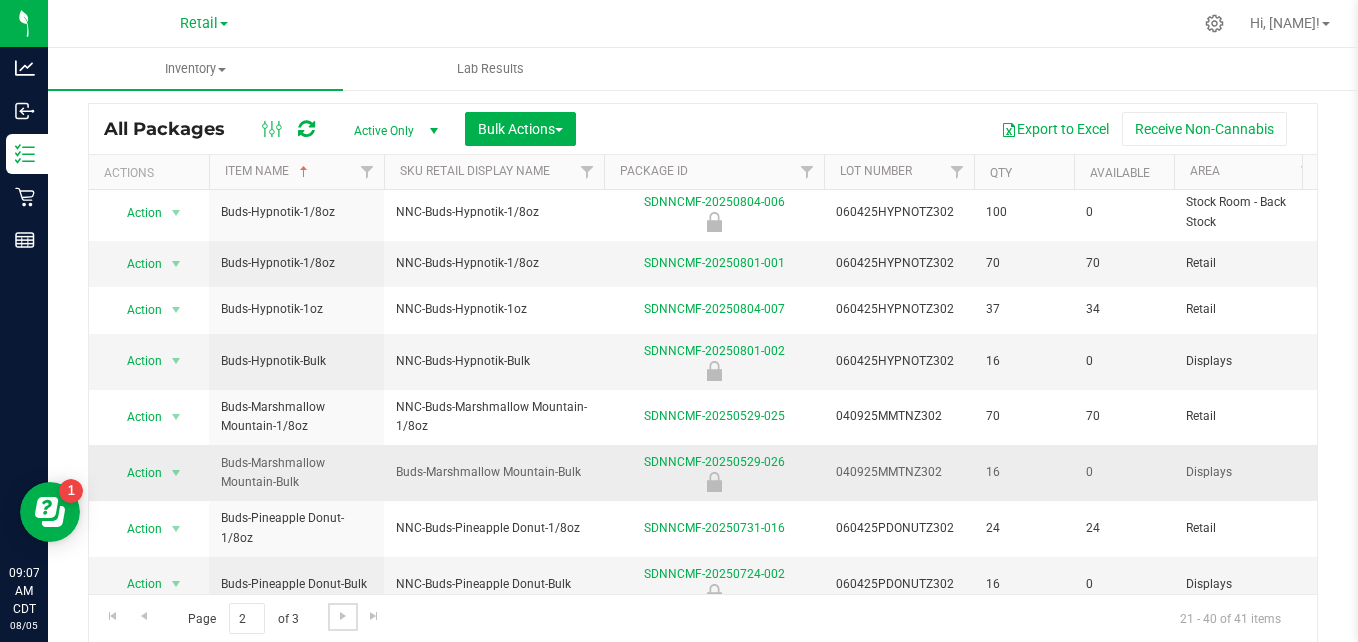 scroll, scrollTop: 0, scrollLeft: 0, axis: both 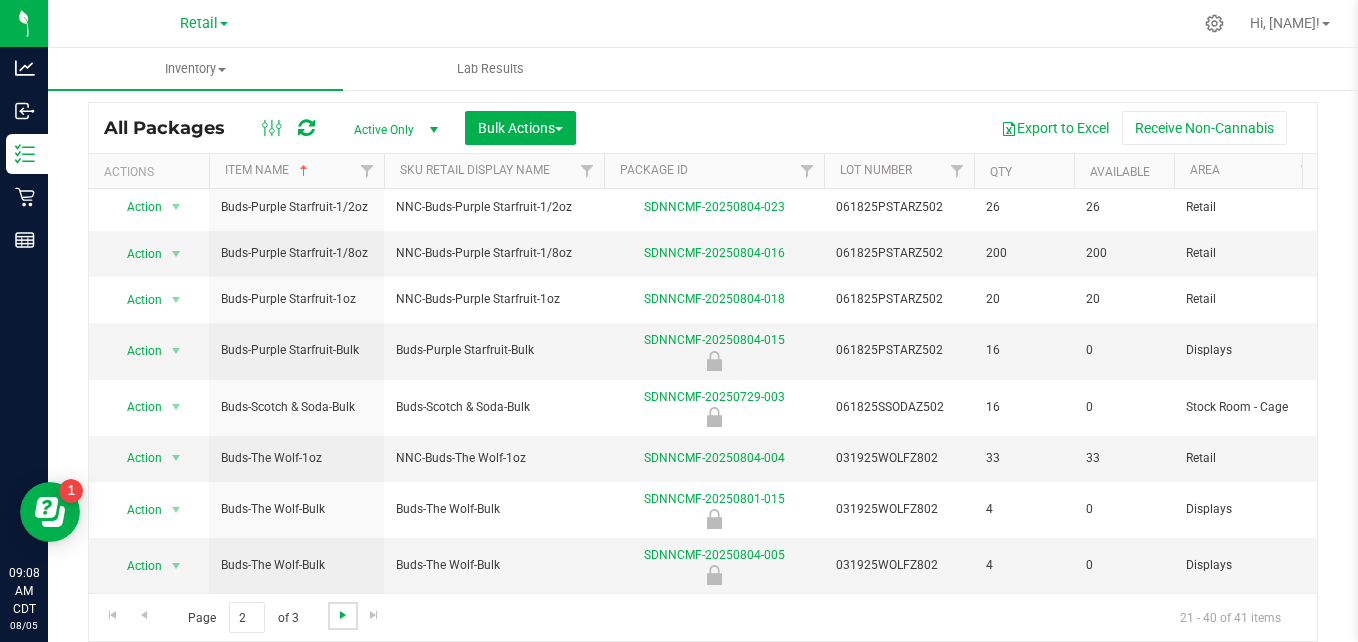 click at bounding box center [343, 615] 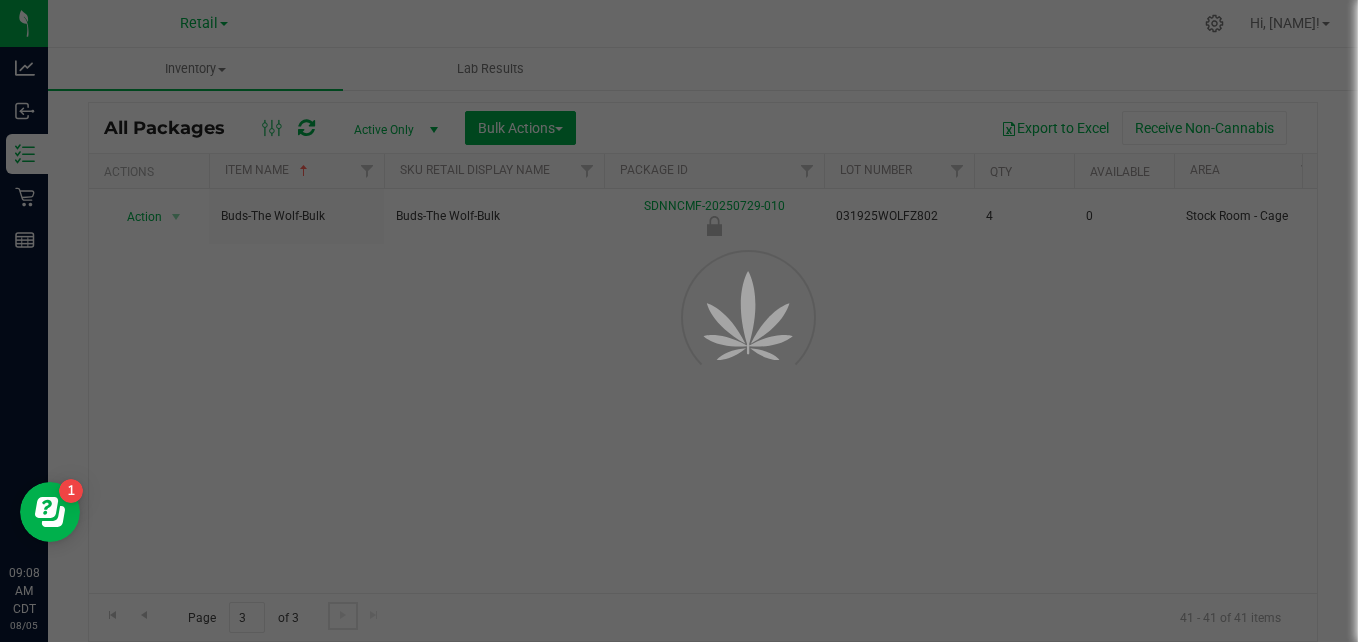 scroll, scrollTop: 0, scrollLeft: 0, axis: both 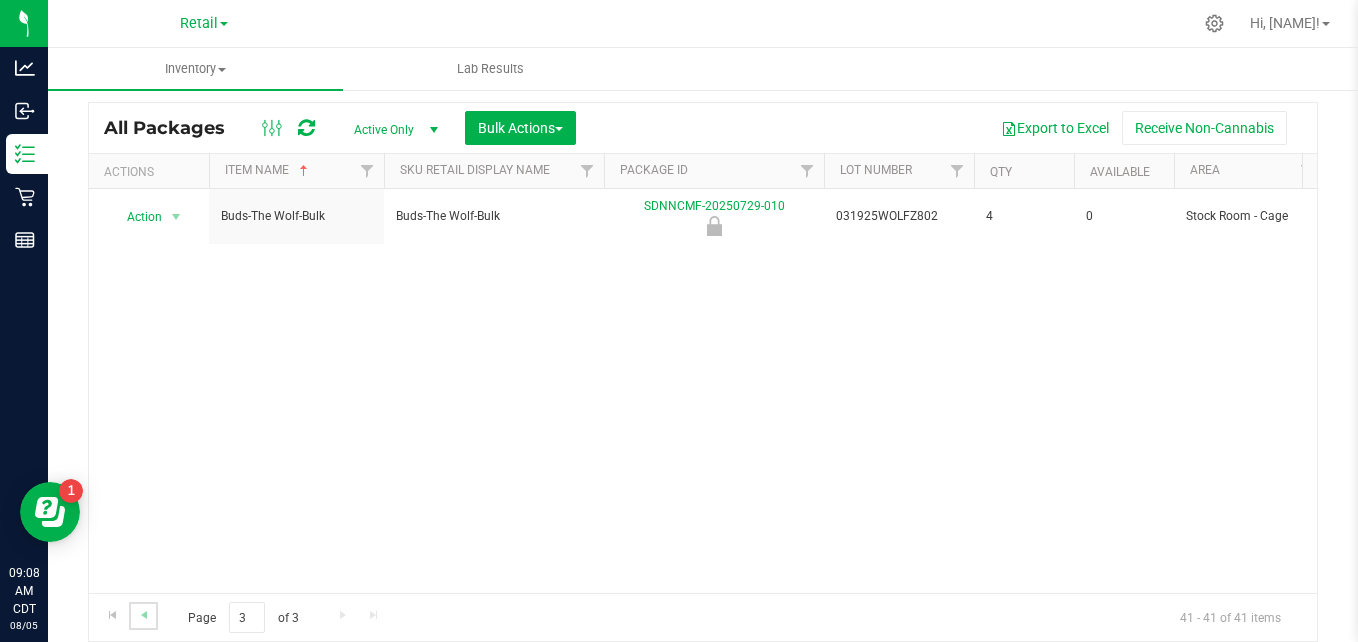 click at bounding box center [143, 615] 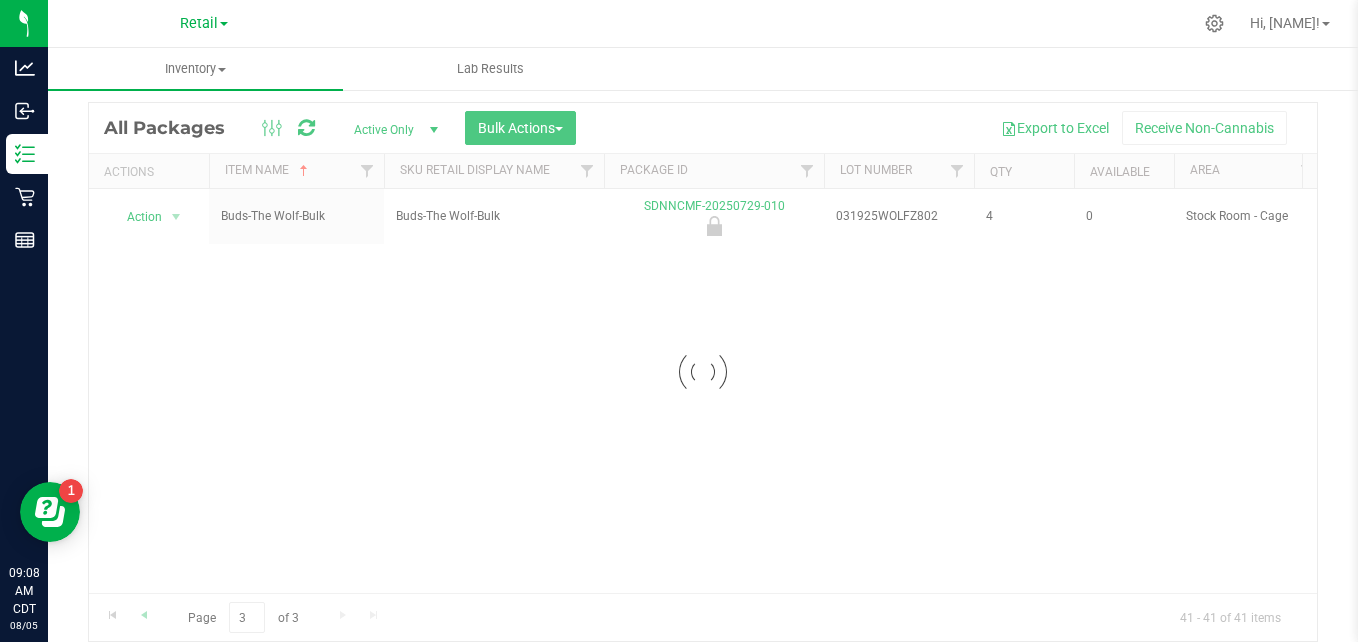 click at bounding box center [703, 372] 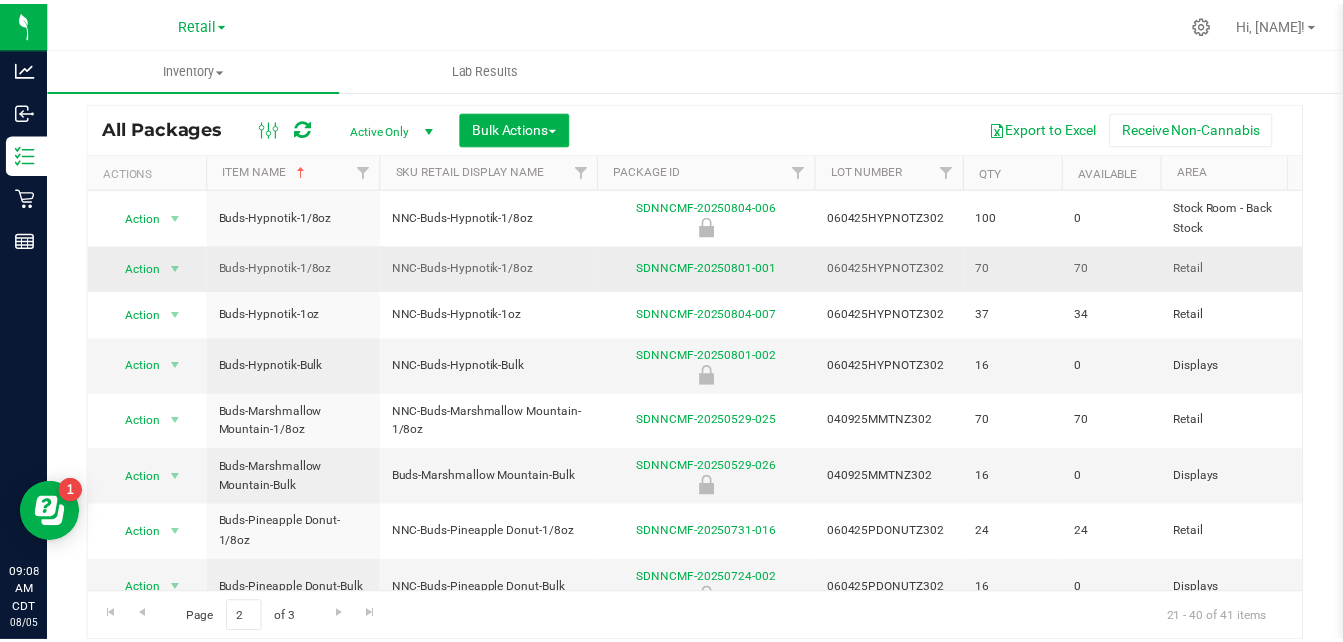 scroll, scrollTop: 0, scrollLeft: 0, axis: both 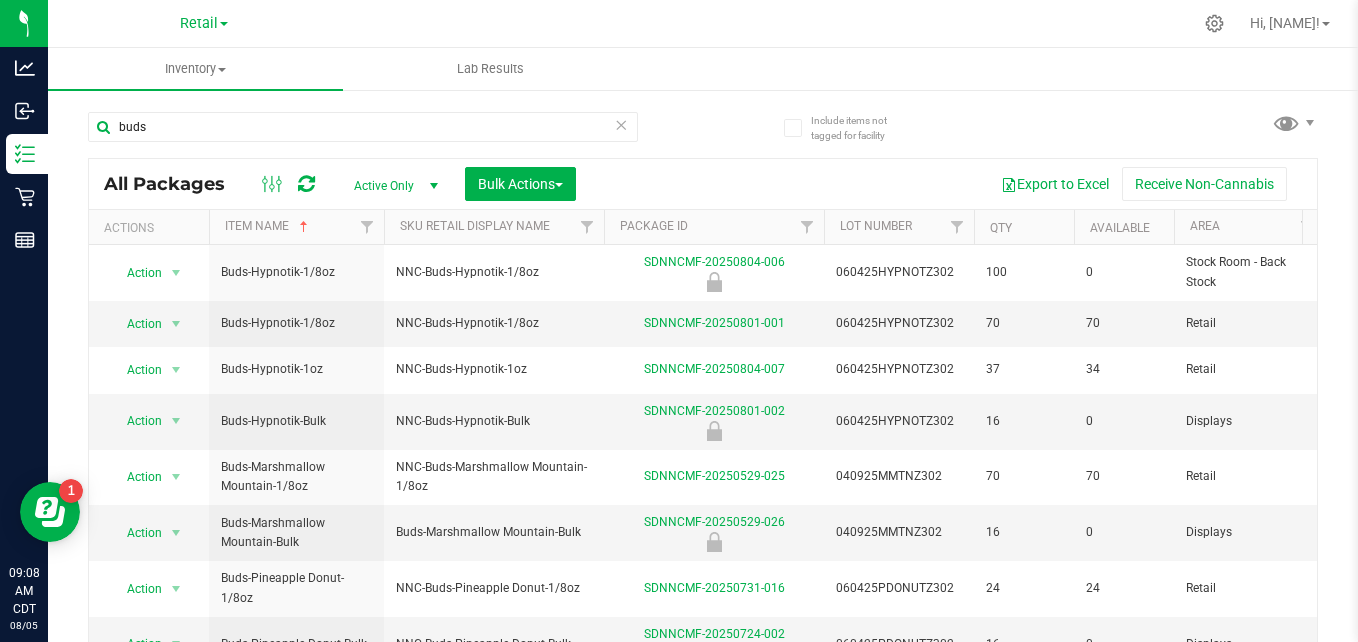 click at bounding box center [621, 124] 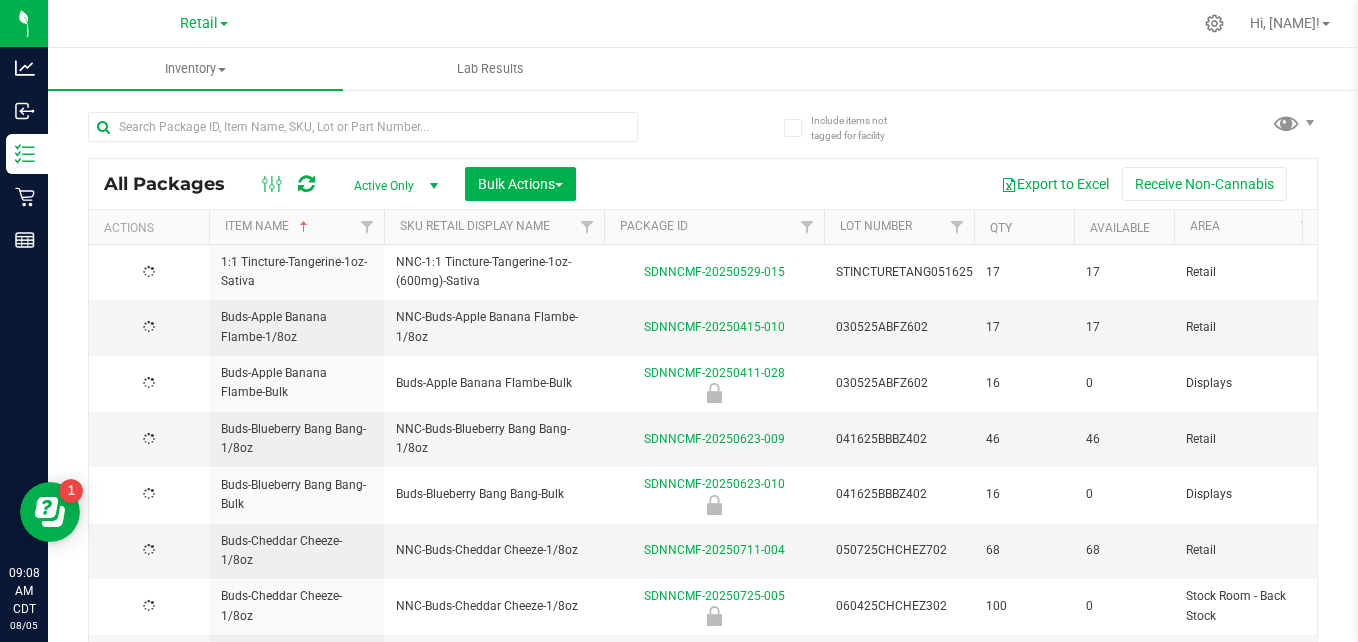 click on "Retail    Cultivation   Manufacturing    Retail" at bounding box center [204, 23] 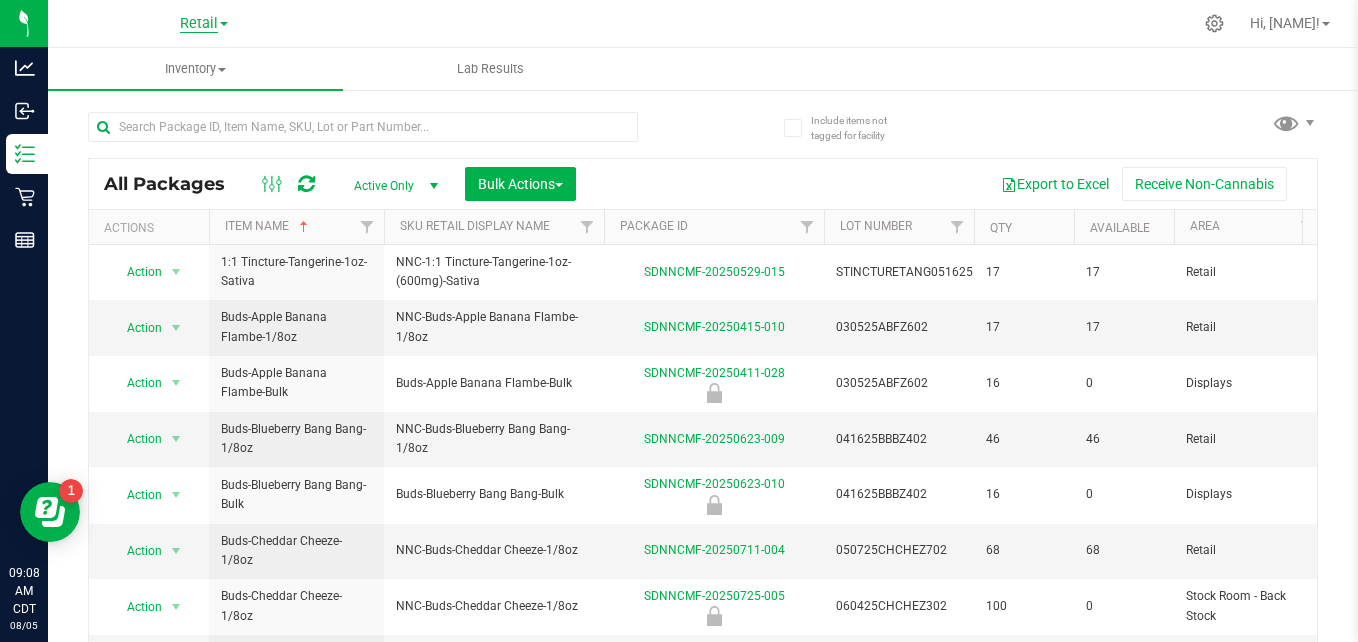 click on "Retail" at bounding box center [199, 24] 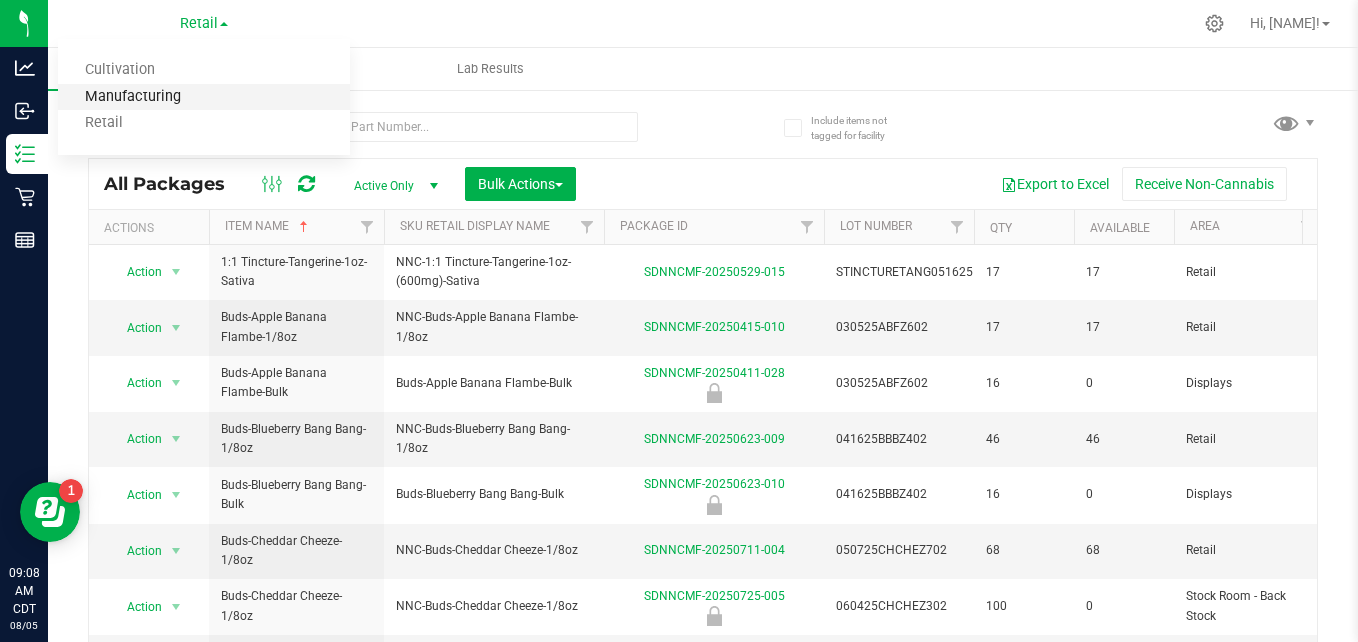 click on "Manufacturing" at bounding box center (204, 97) 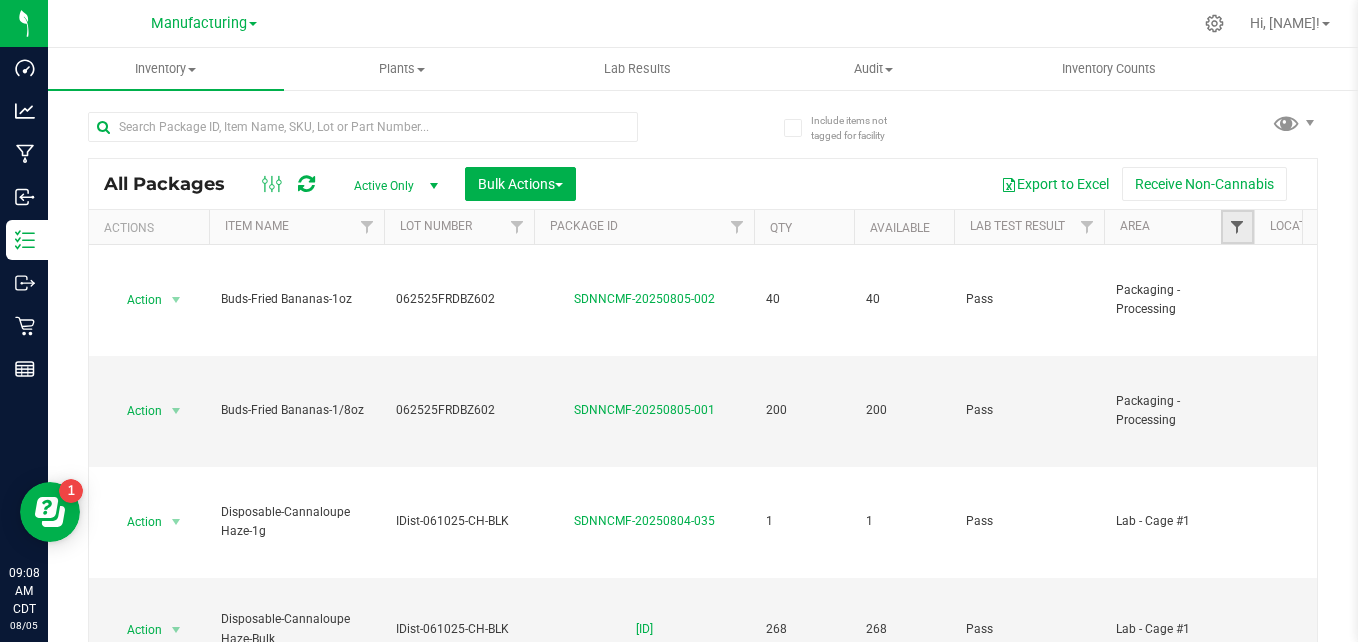 click at bounding box center (1237, 227) 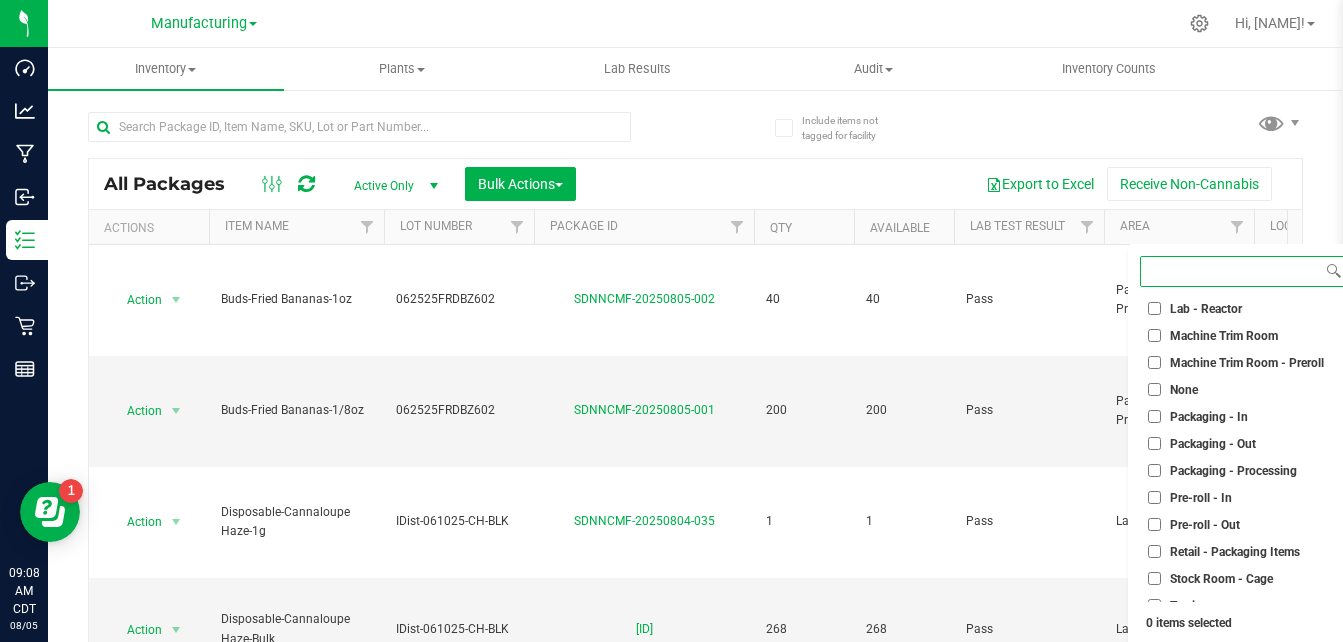 scroll, scrollTop: 466, scrollLeft: 0, axis: vertical 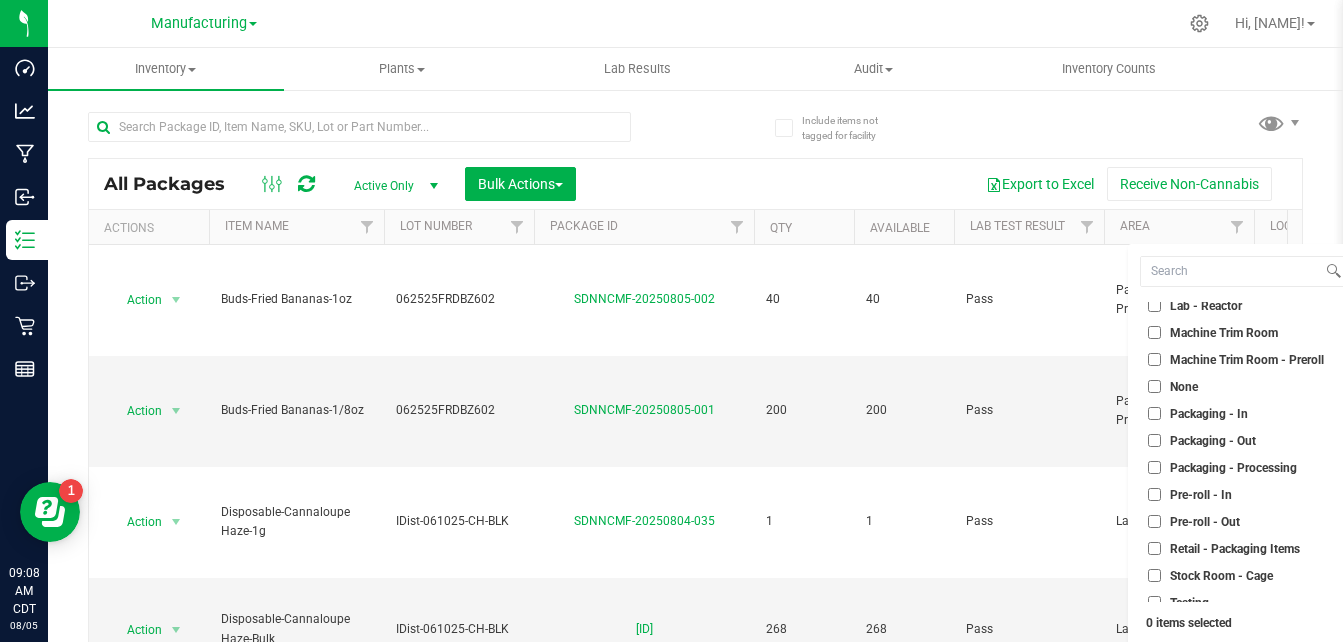 click on "Packaging - Processing" at bounding box center (1154, 467) 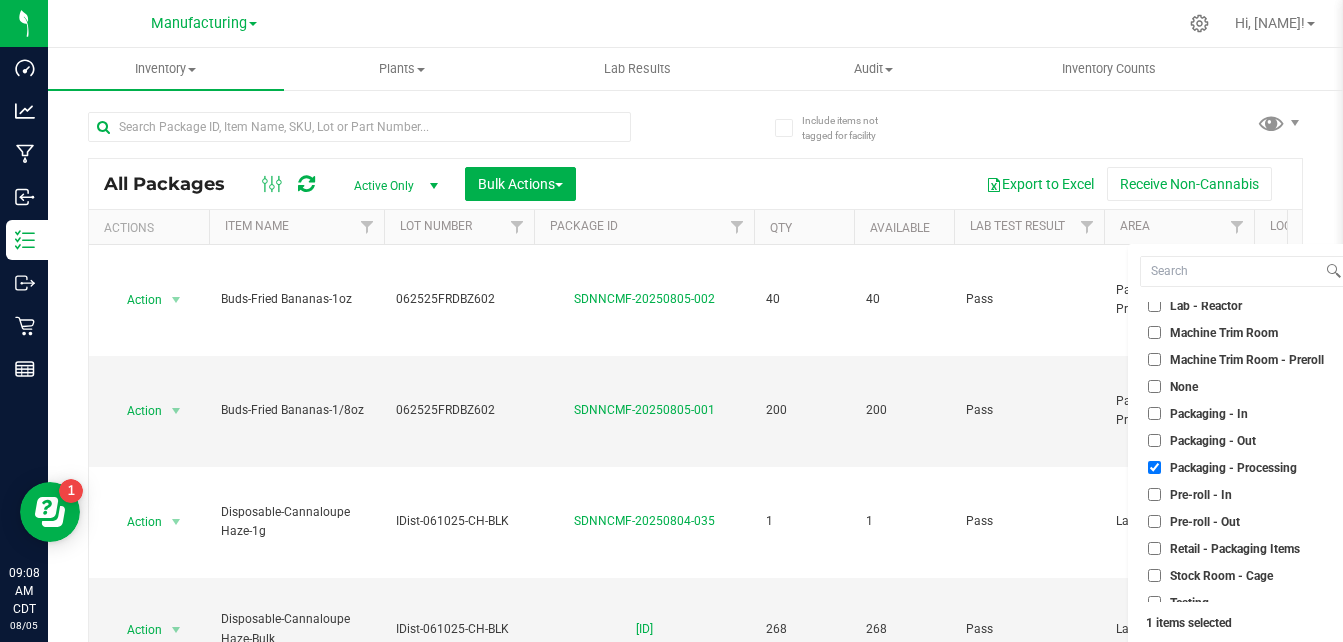 click on "Packaging - In" at bounding box center [1243, 413] 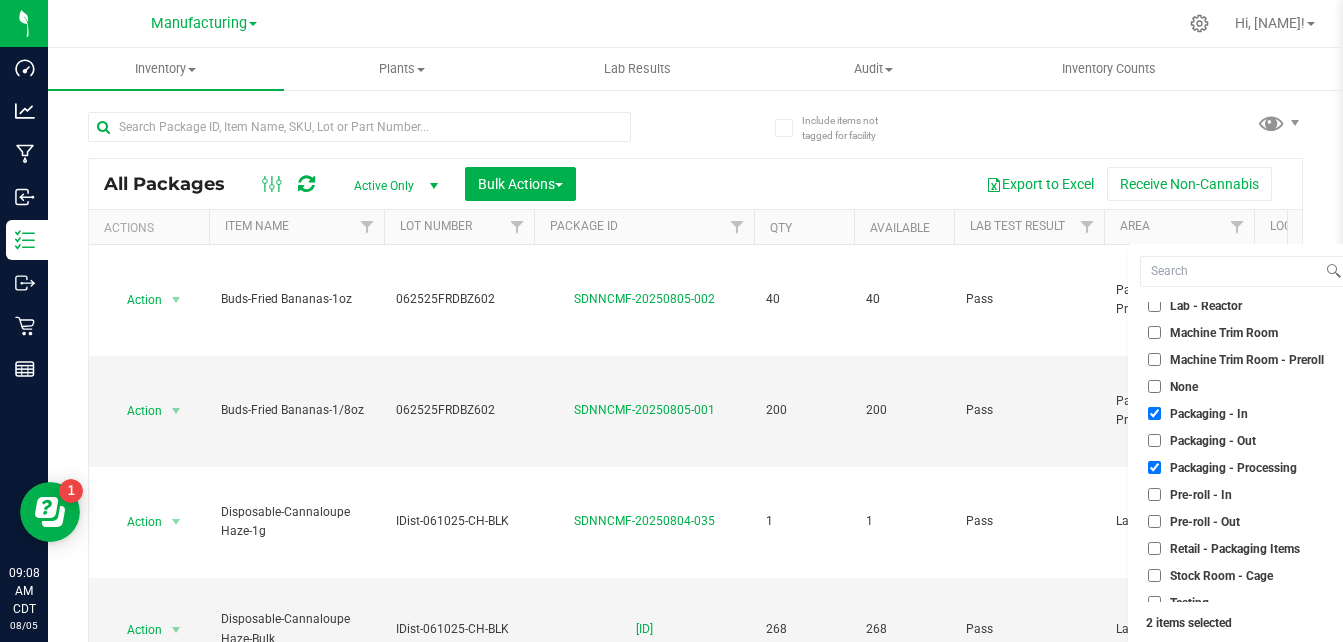 click on "Packaging - Out" at bounding box center (1154, 440) 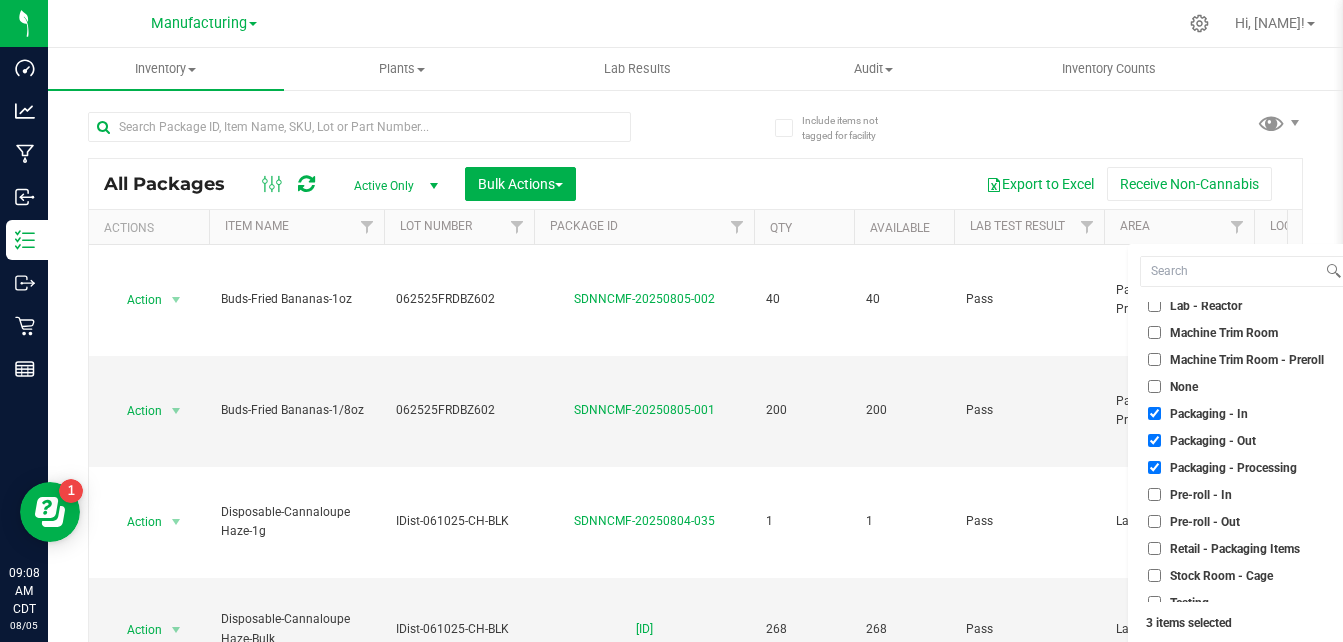scroll, scrollTop: 531, scrollLeft: 0, axis: vertical 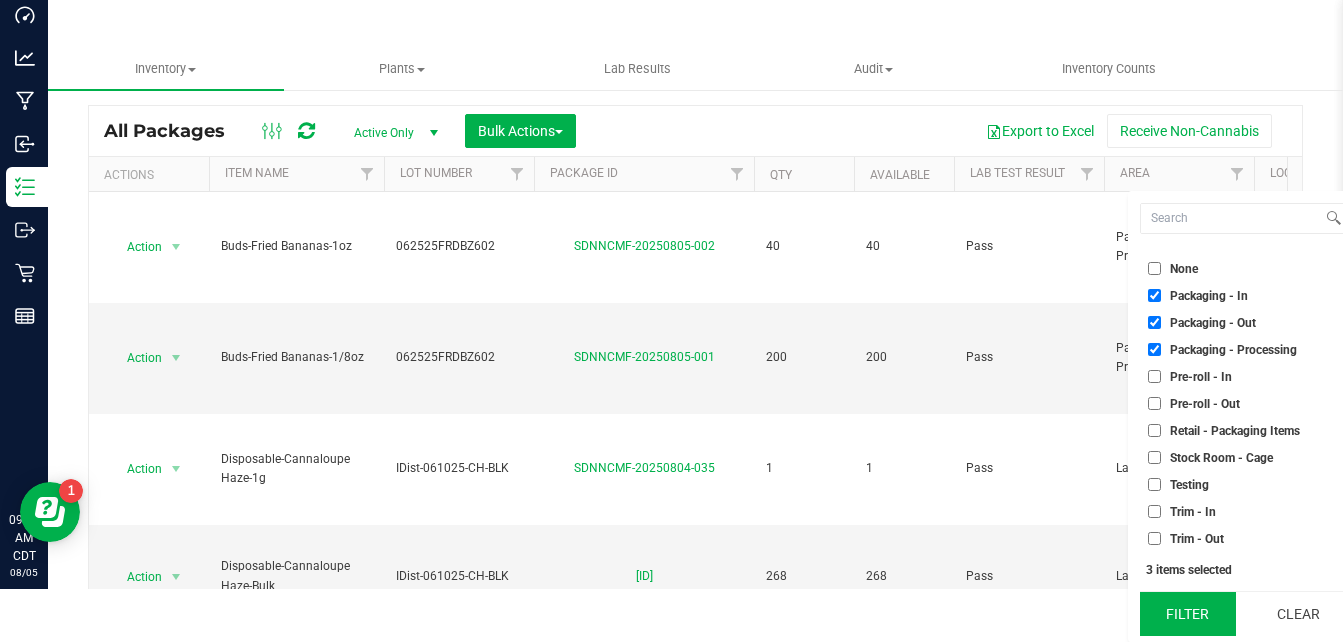 click on "Filter" at bounding box center (1188, 614) 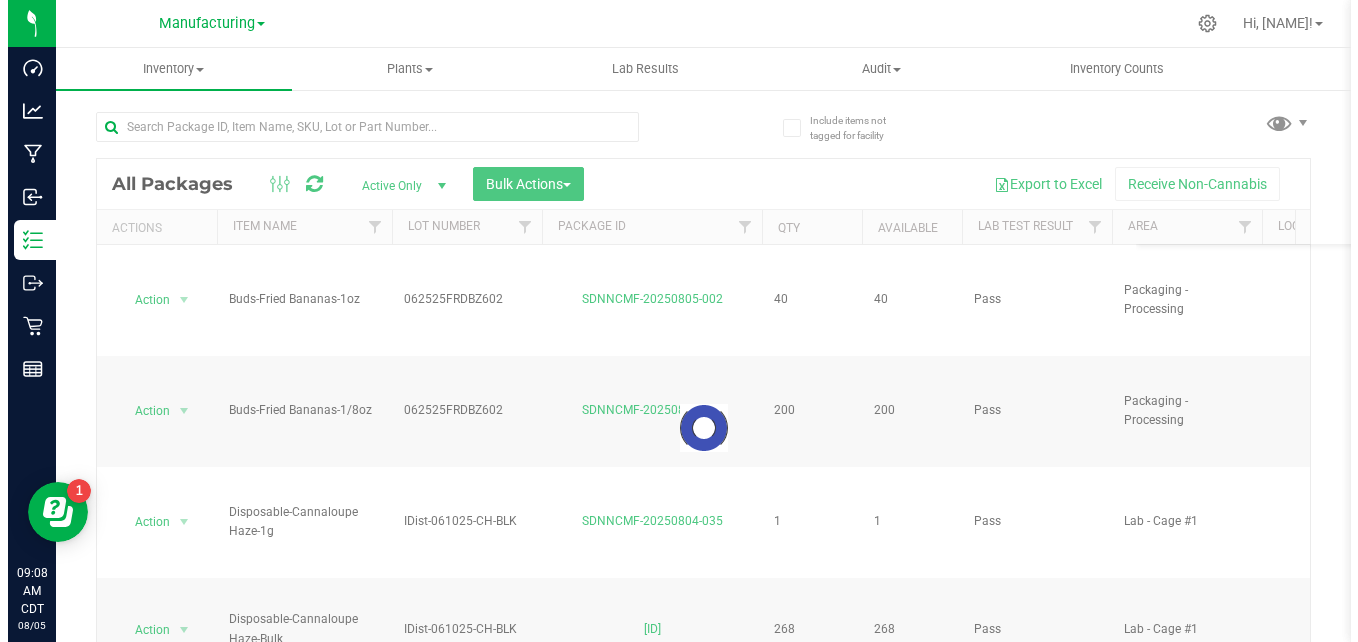 scroll, scrollTop: 0, scrollLeft: 0, axis: both 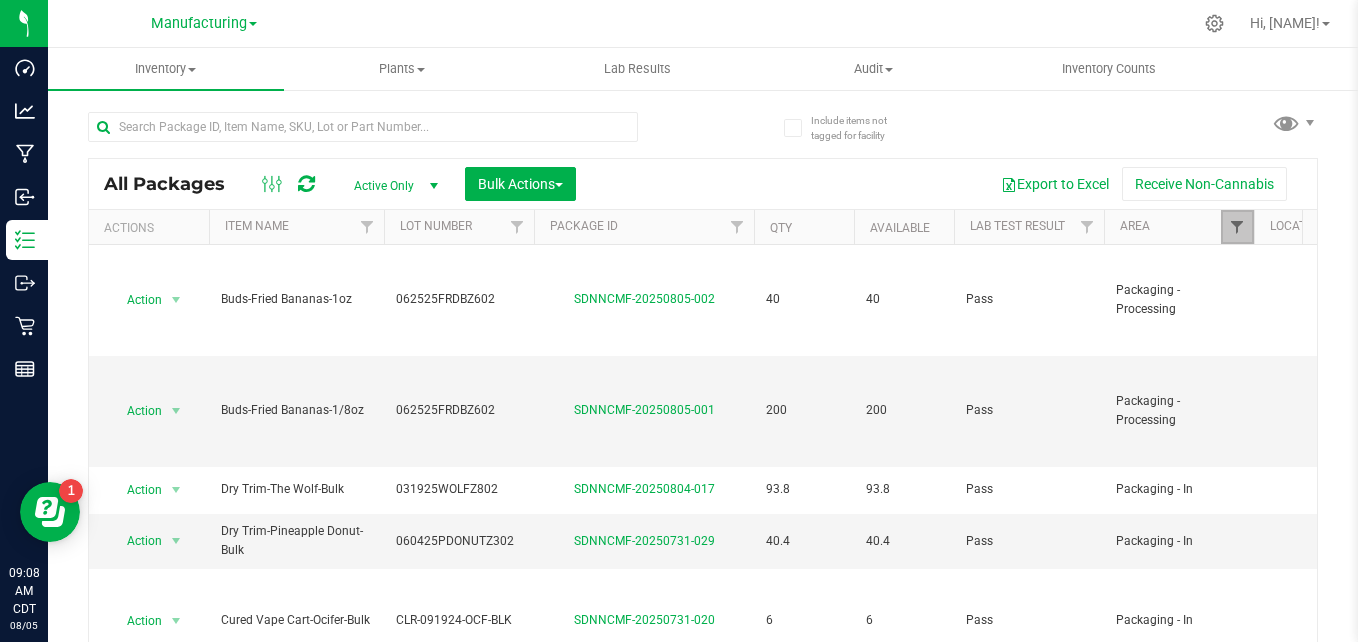 click at bounding box center (1237, 227) 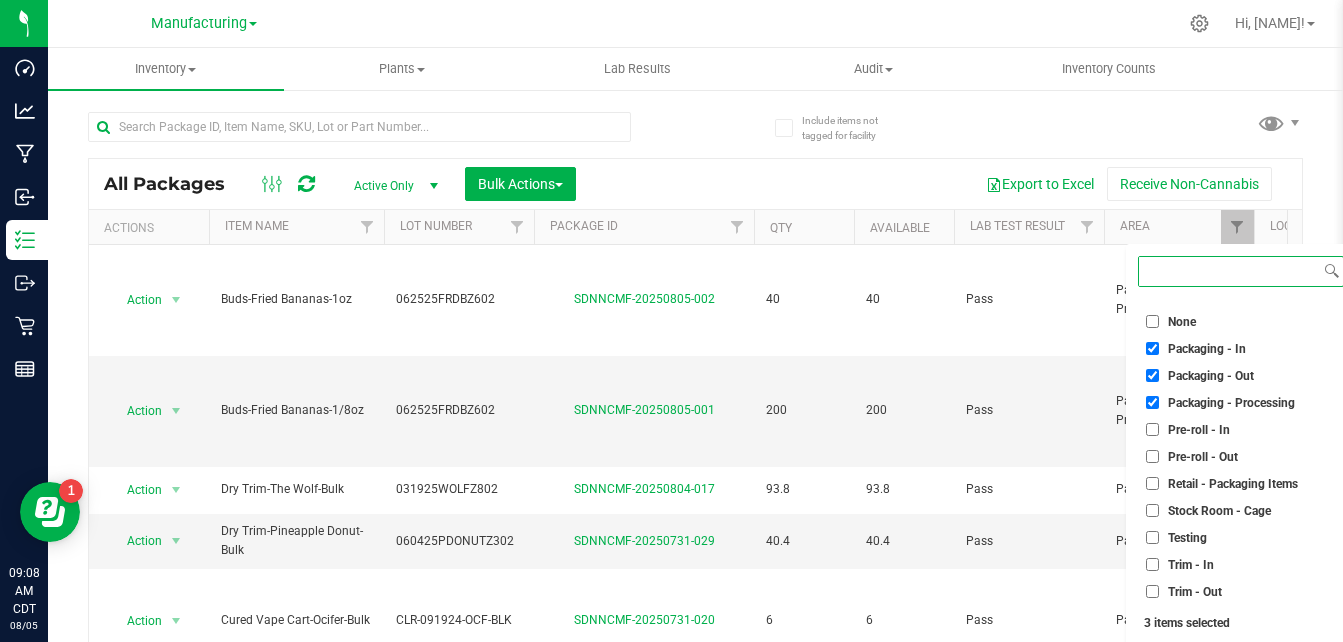 scroll, scrollTop: 53, scrollLeft: 0, axis: vertical 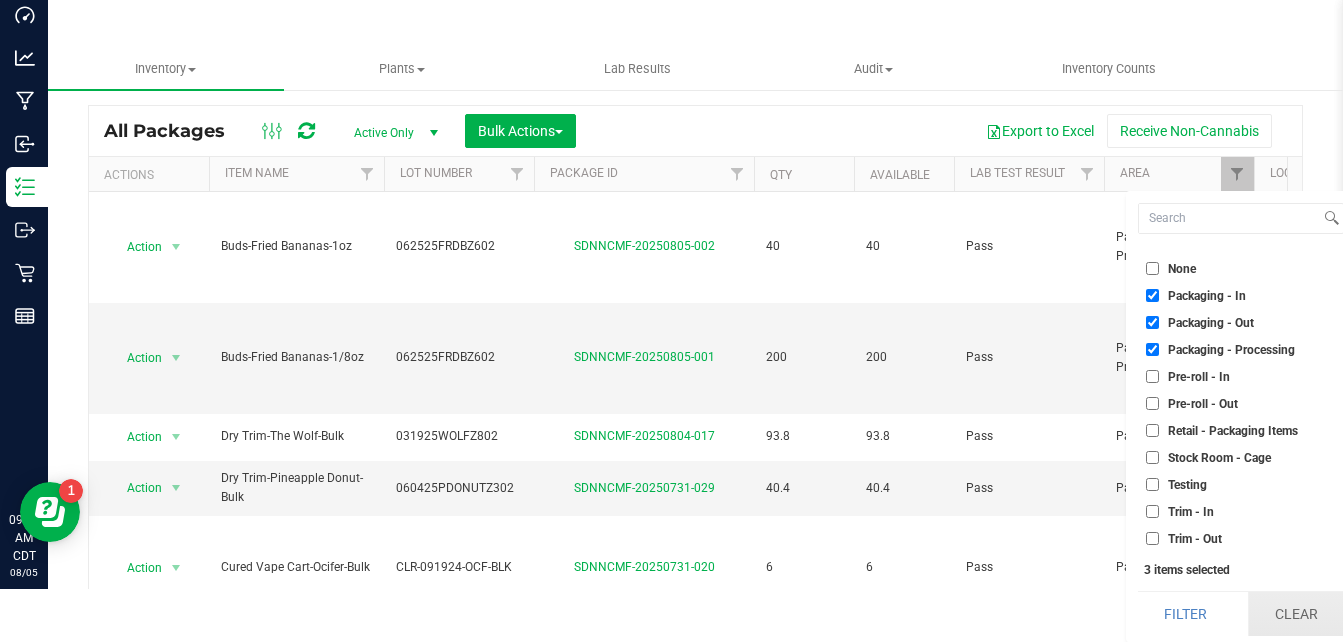 click on "Clear" at bounding box center (1296, 614) 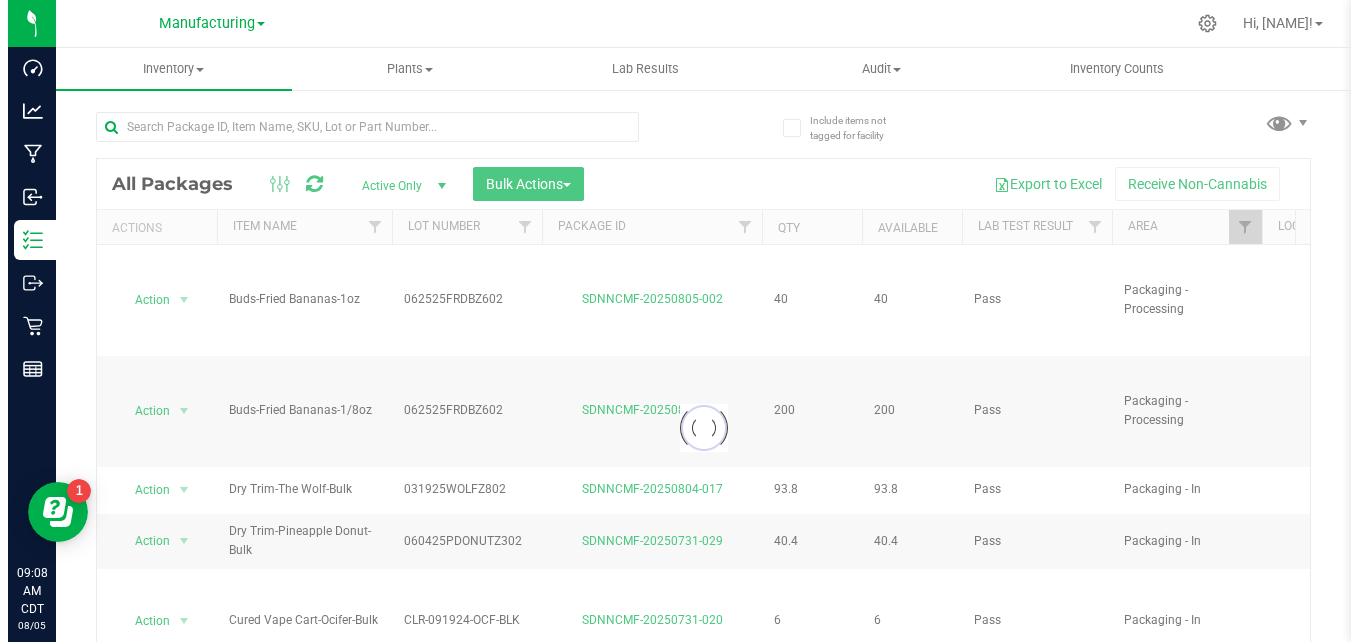 scroll, scrollTop: 0, scrollLeft: 0, axis: both 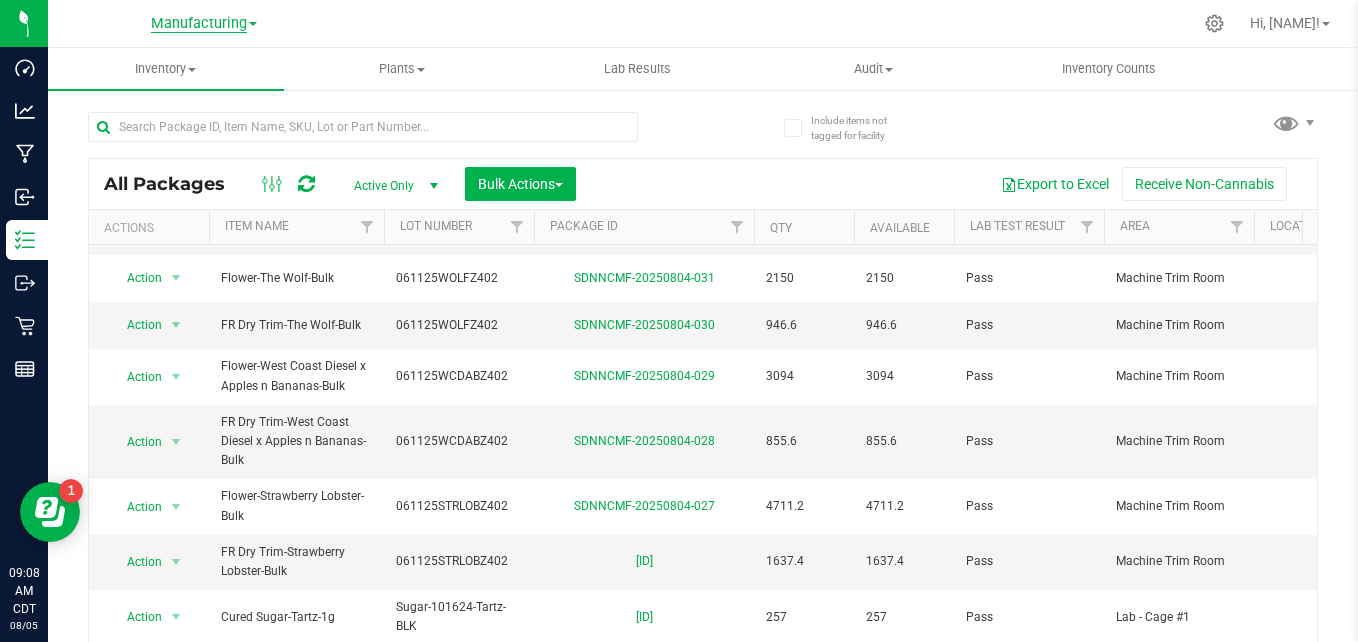 click on "Manufacturing" at bounding box center (199, 24) 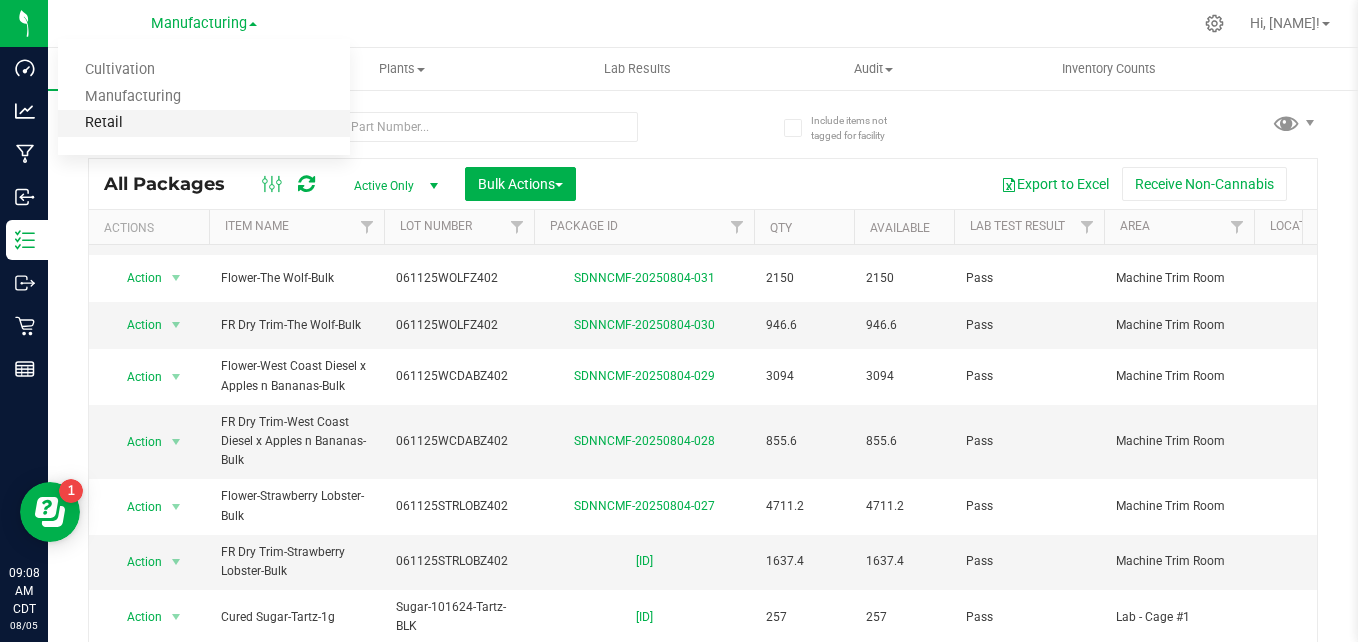click on "Retail" at bounding box center [204, 123] 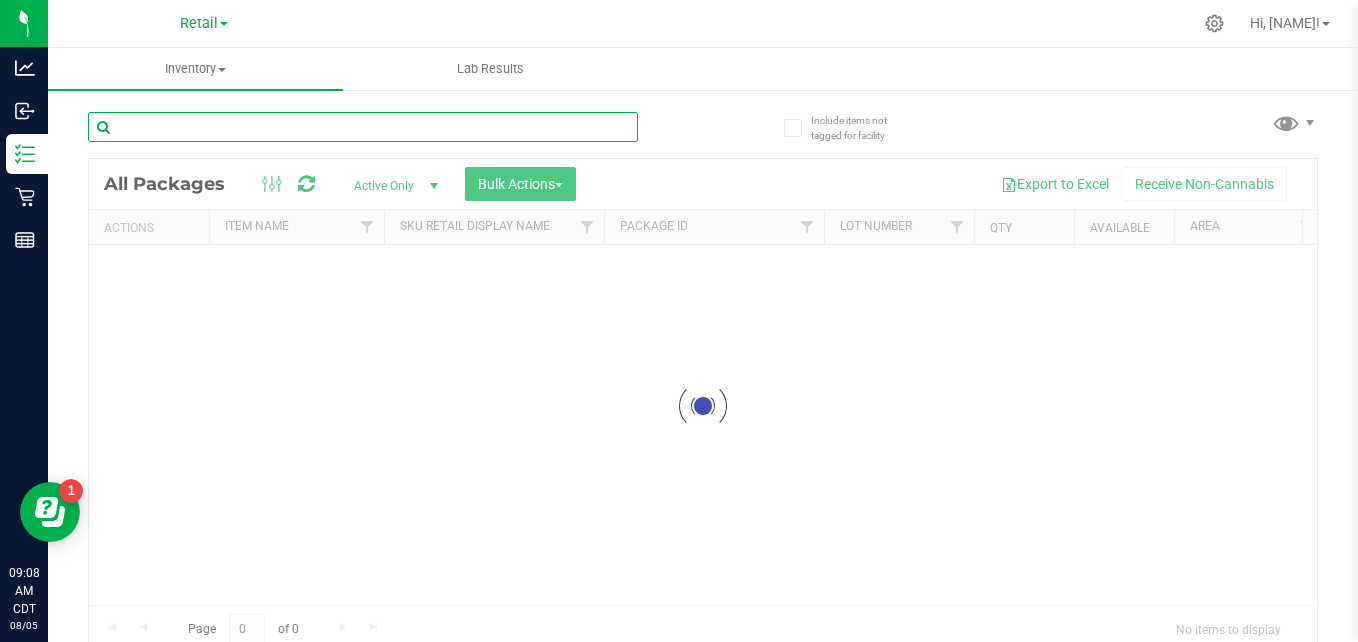 click at bounding box center (363, 127) 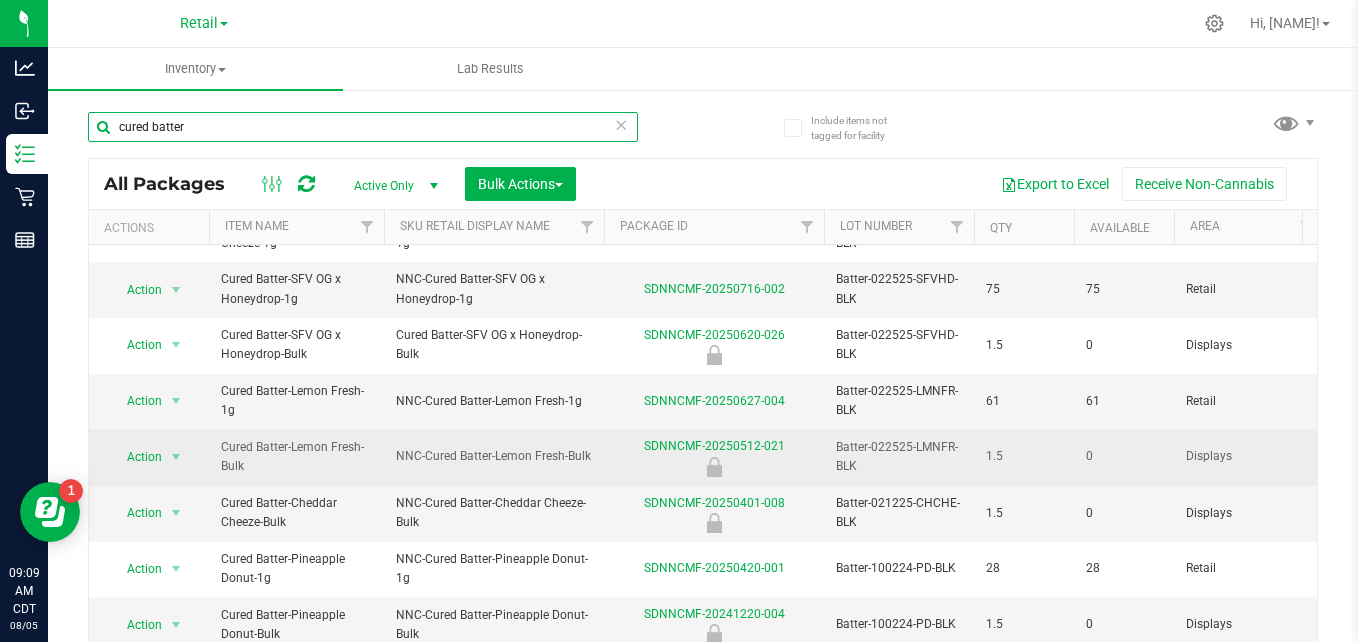scroll, scrollTop: 56, scrollLeft: 0, axis: vertical 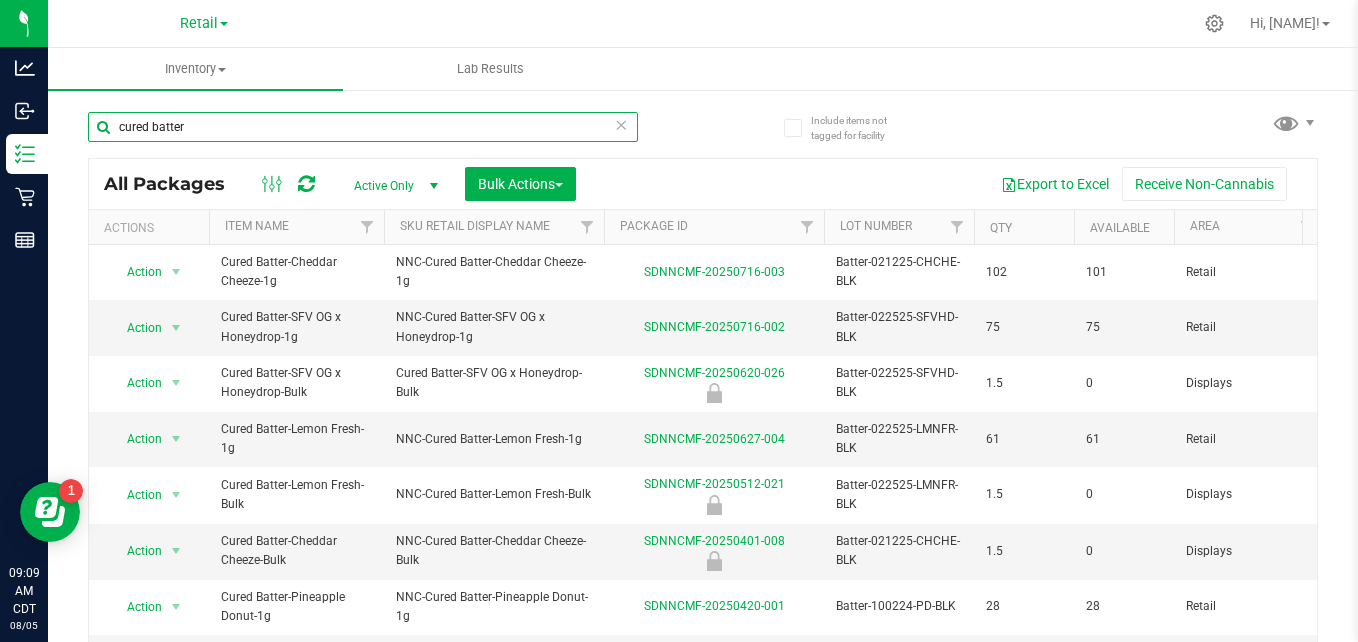 click on "cured batter" at bounding box center [363, 127] 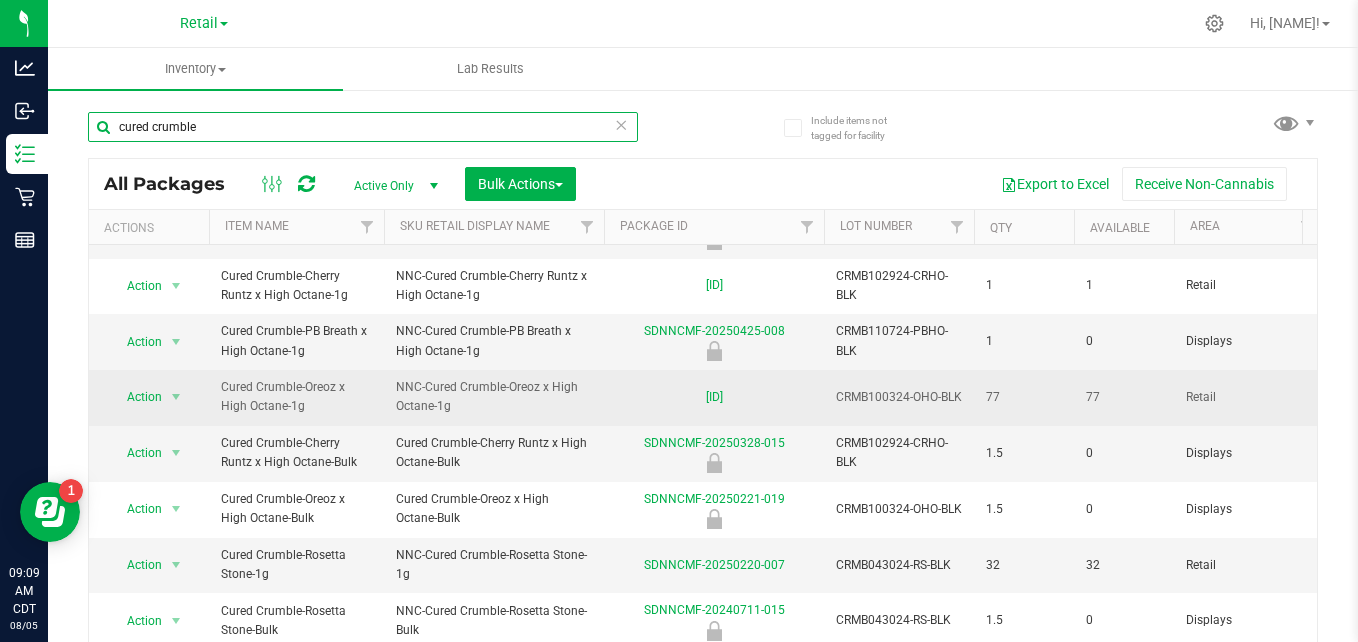 scroll, scrollTop: 113, scrollLeft: 0, axis: vertical 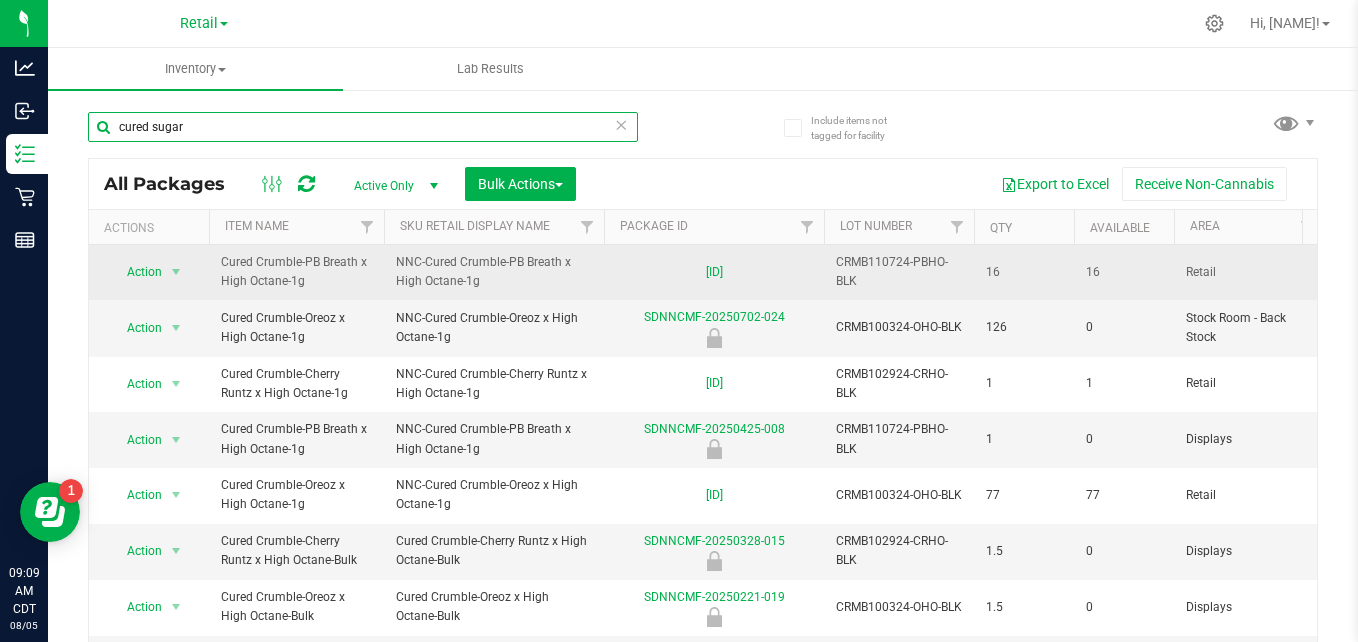 type on "cured sugar" 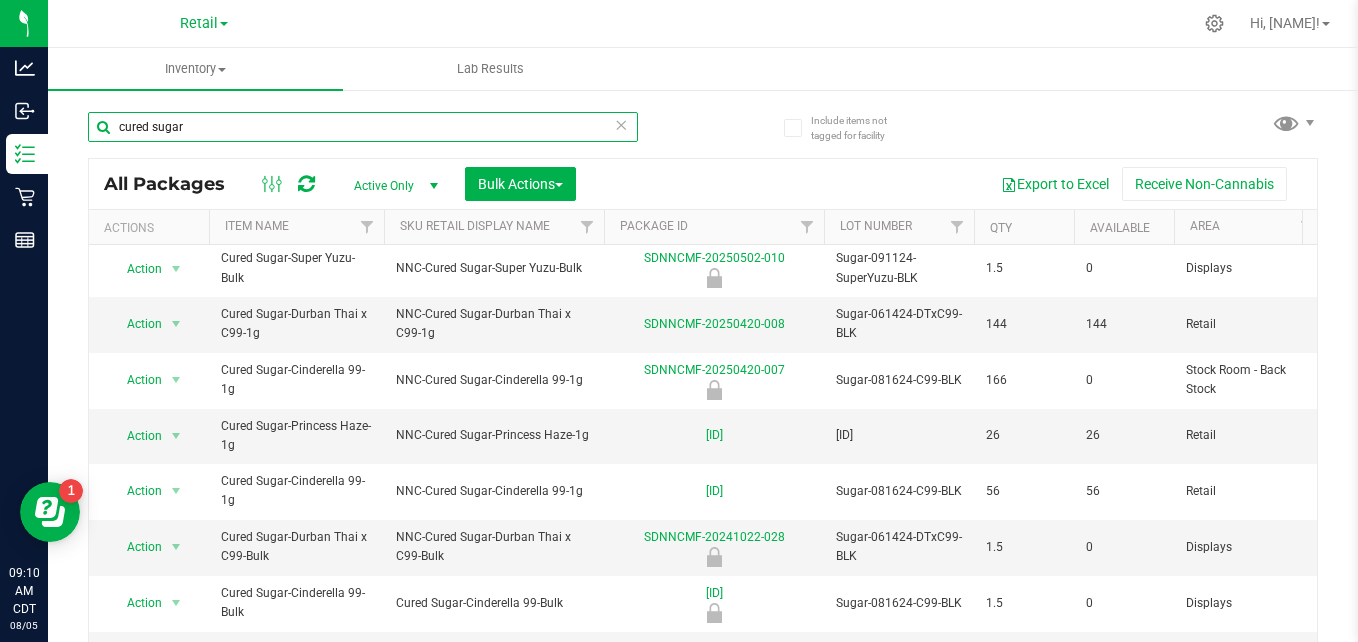 scroll, scrollTop: 327, scrollLeft: 0, axis: vertical 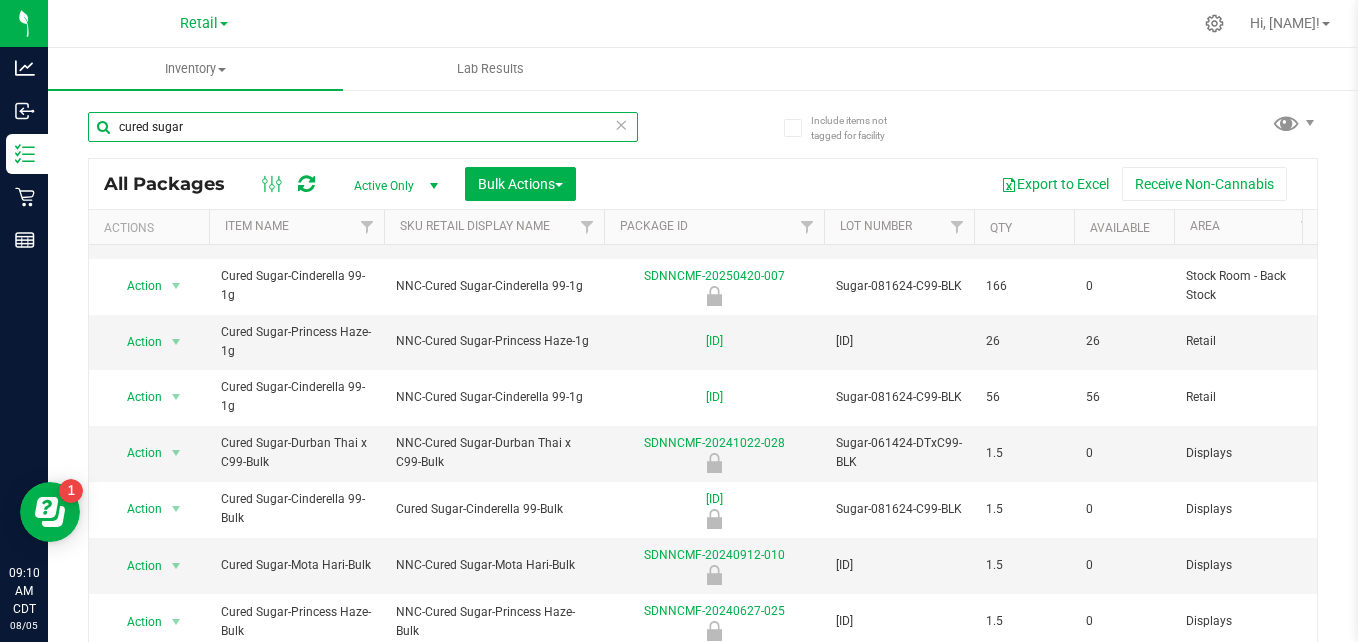 click on "cured sugar" at bounding box center [363, 127] 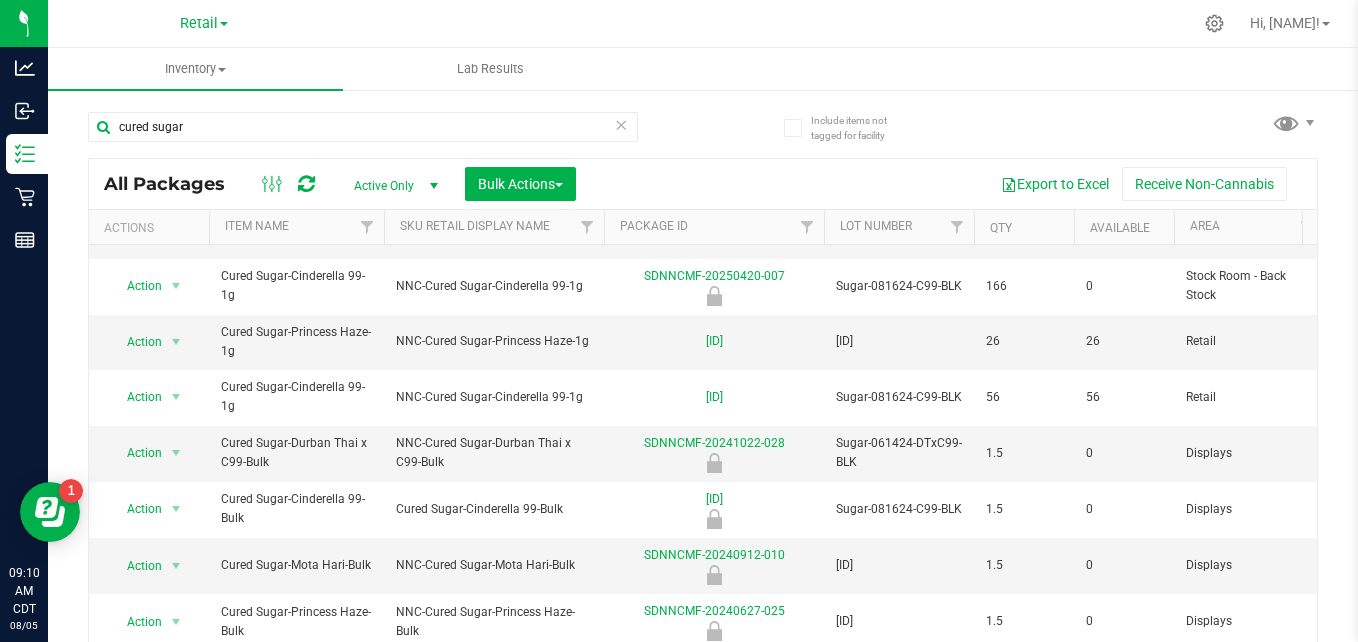 click at bounding box center [621, 124] 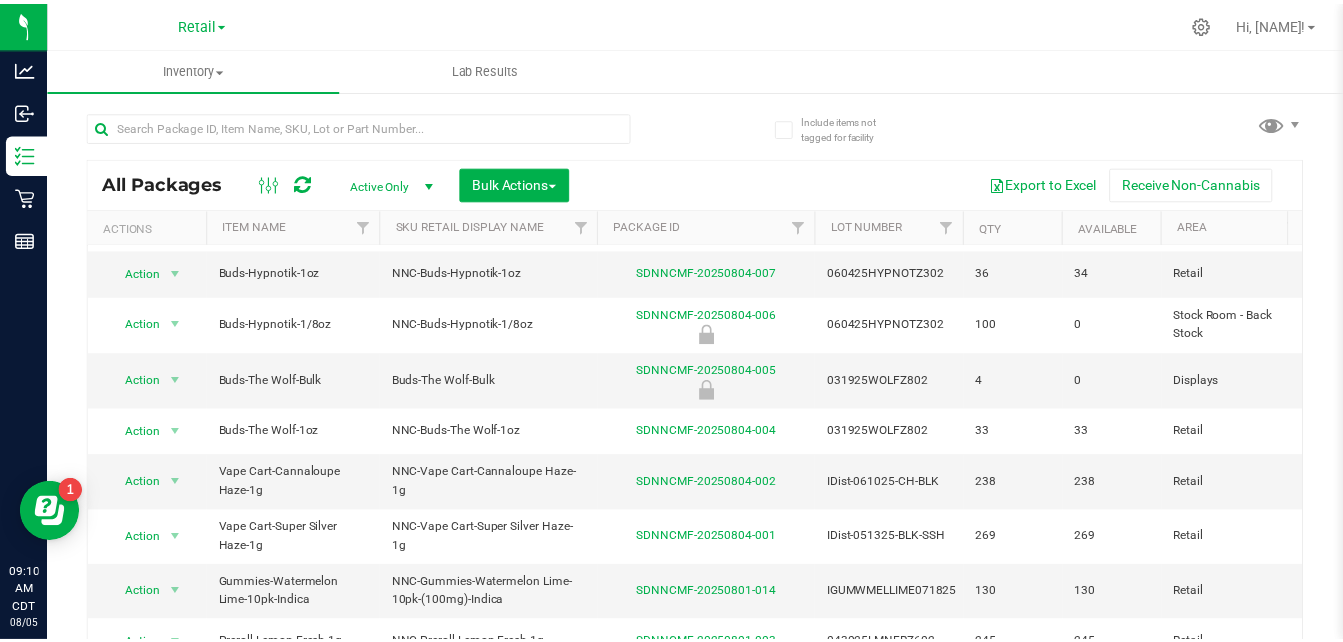 scroll, scrollTop: 0, scrollLeft: 0, axis: both 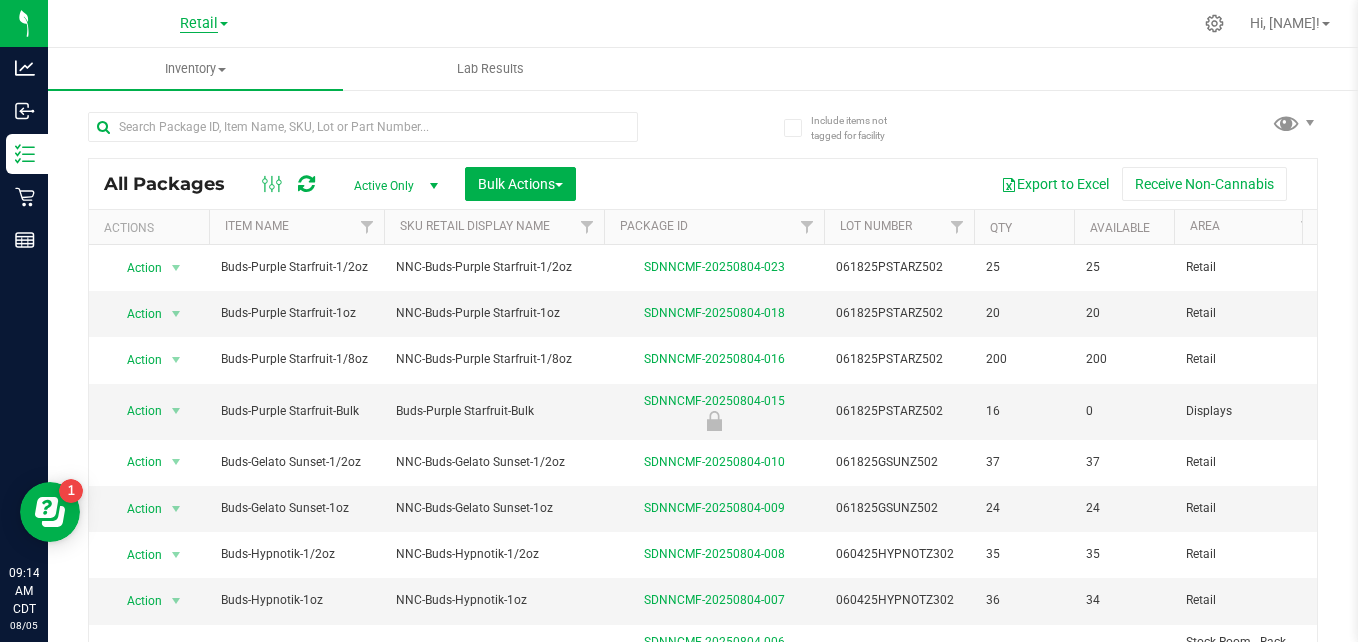 click on "Retail" at bounding box center [199, 24] 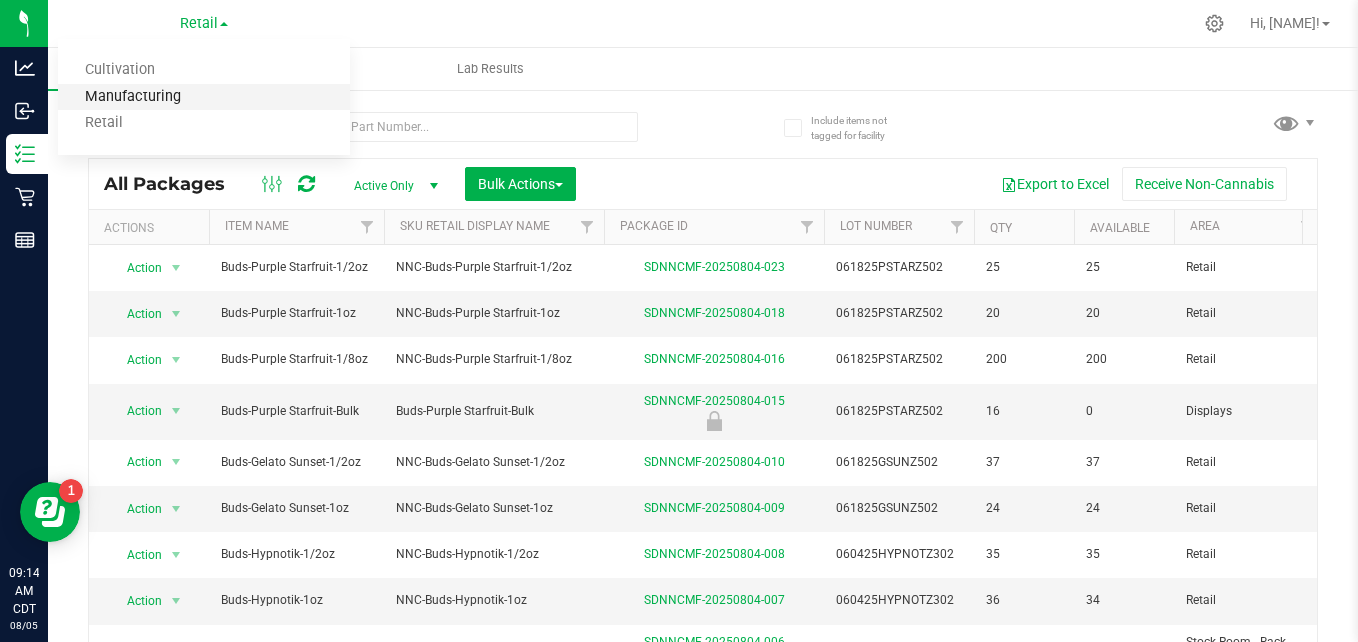 click on "Manufacturing" at bounding box center (204, 97) 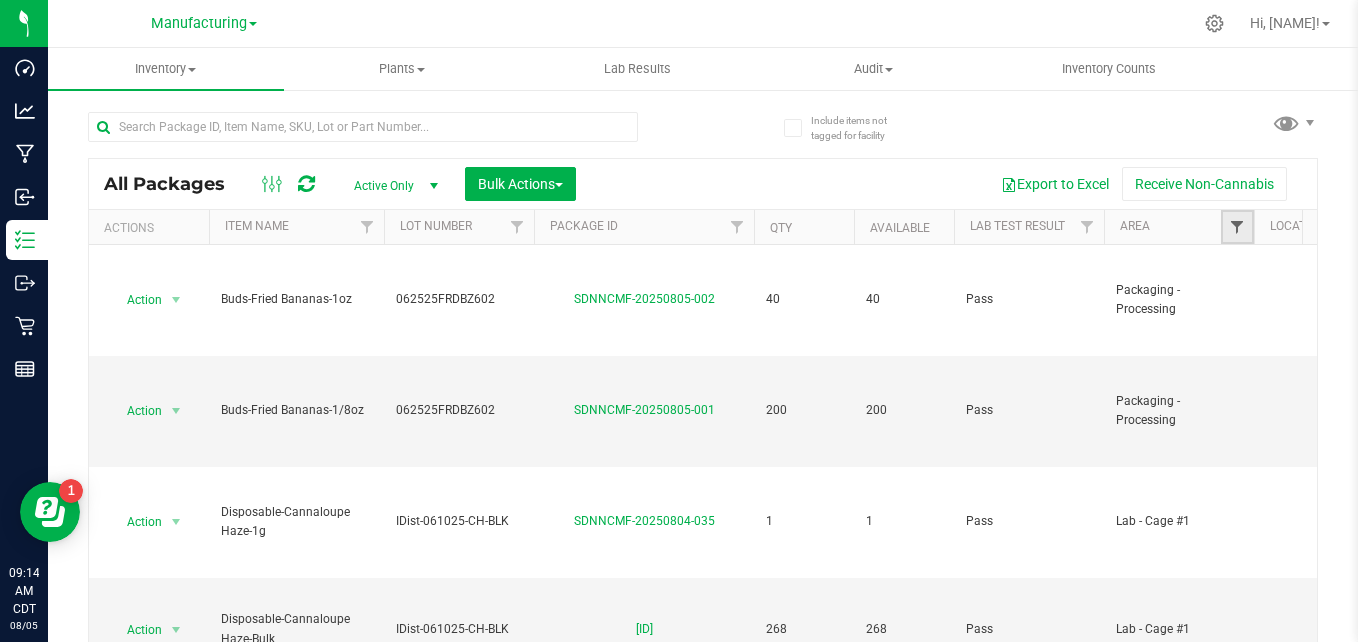 click at bounding box center [1237, 227] 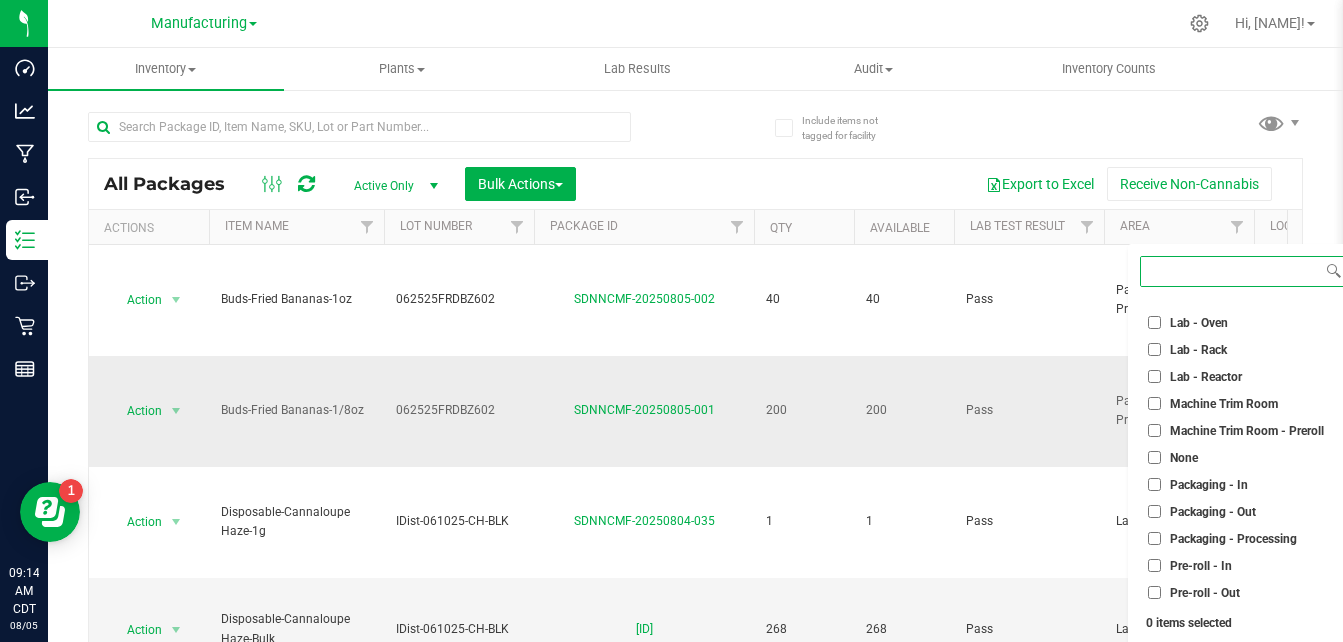 scroll, scrollTop: 531, scrollLeft: 0, axis: vertical 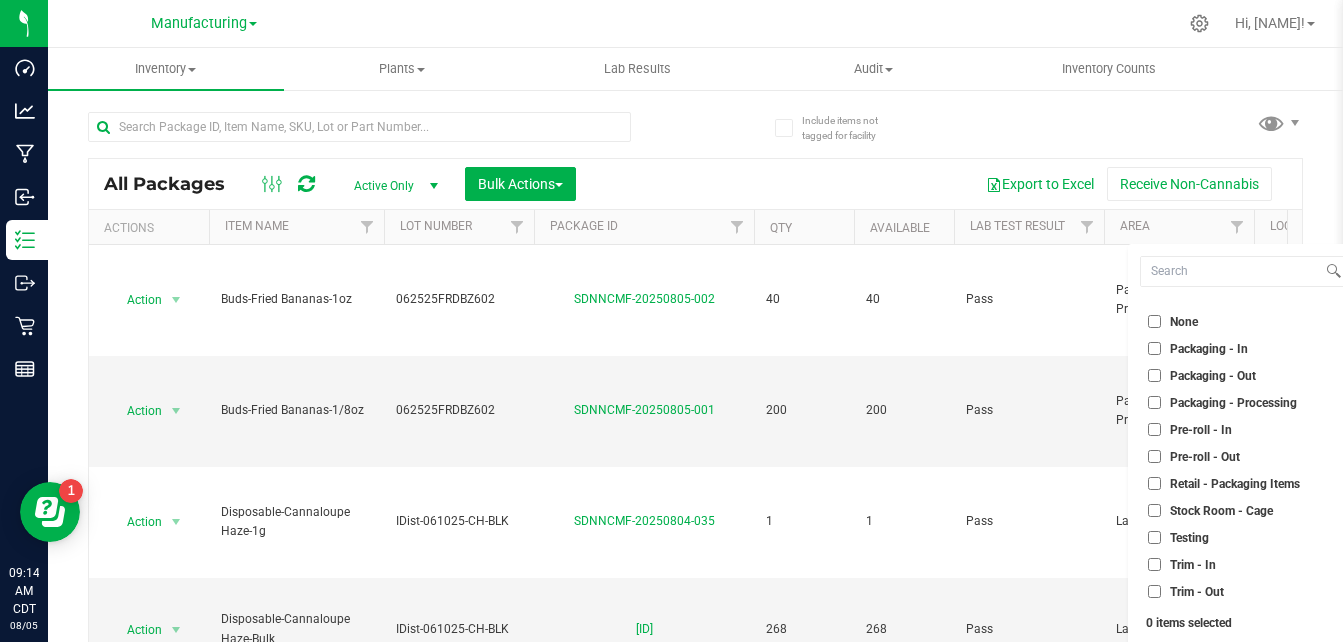 click on "Packaging - Out" at bounding box center (1154, 375) 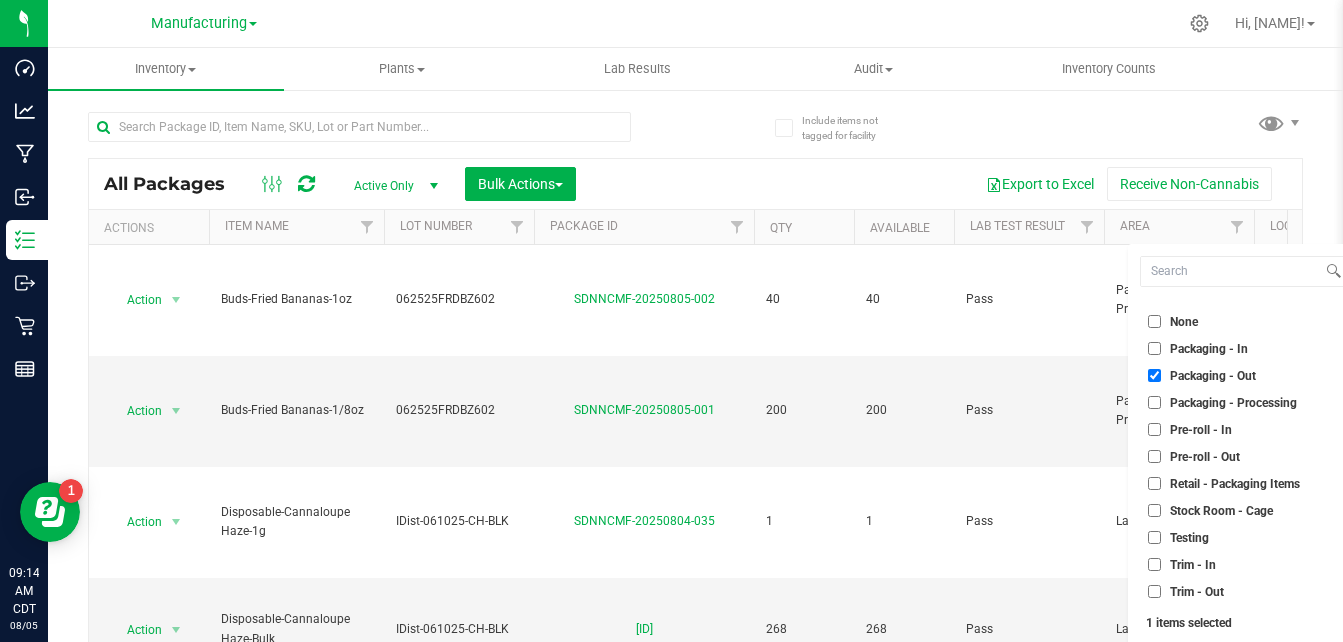 click on "Packaging - Processing" at bounding box center [1154, 402] 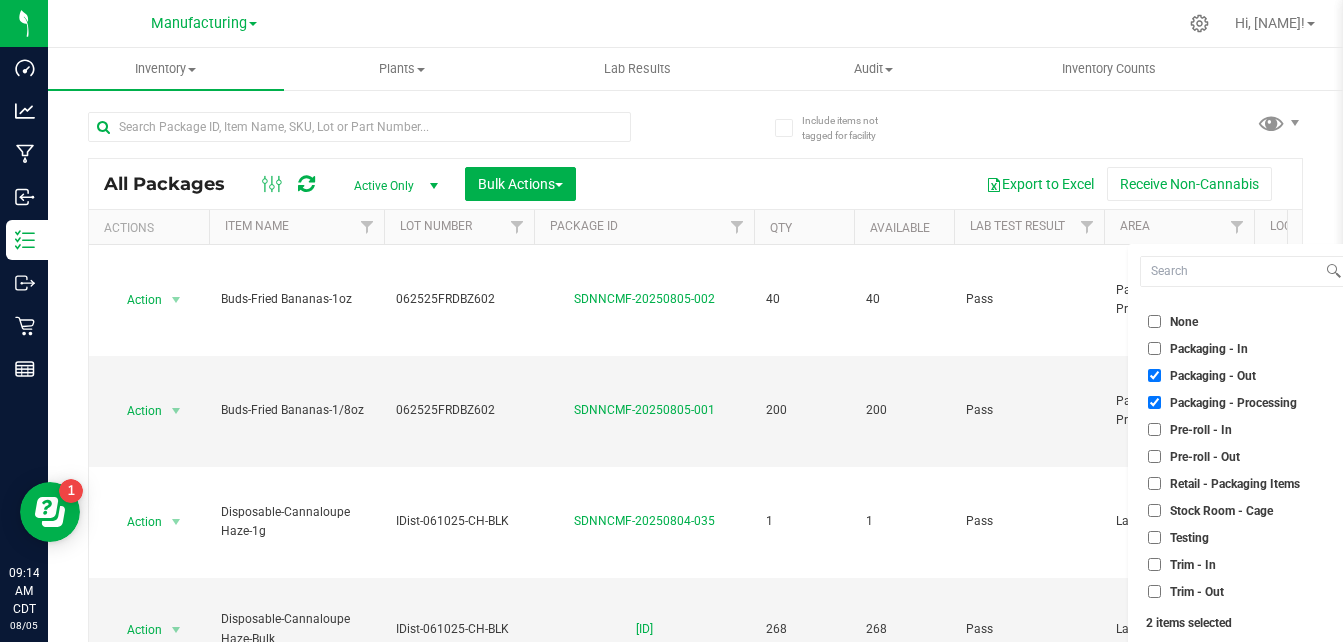 scroll, scrollTop: 53, scrollLeft: 0, axis: vertical 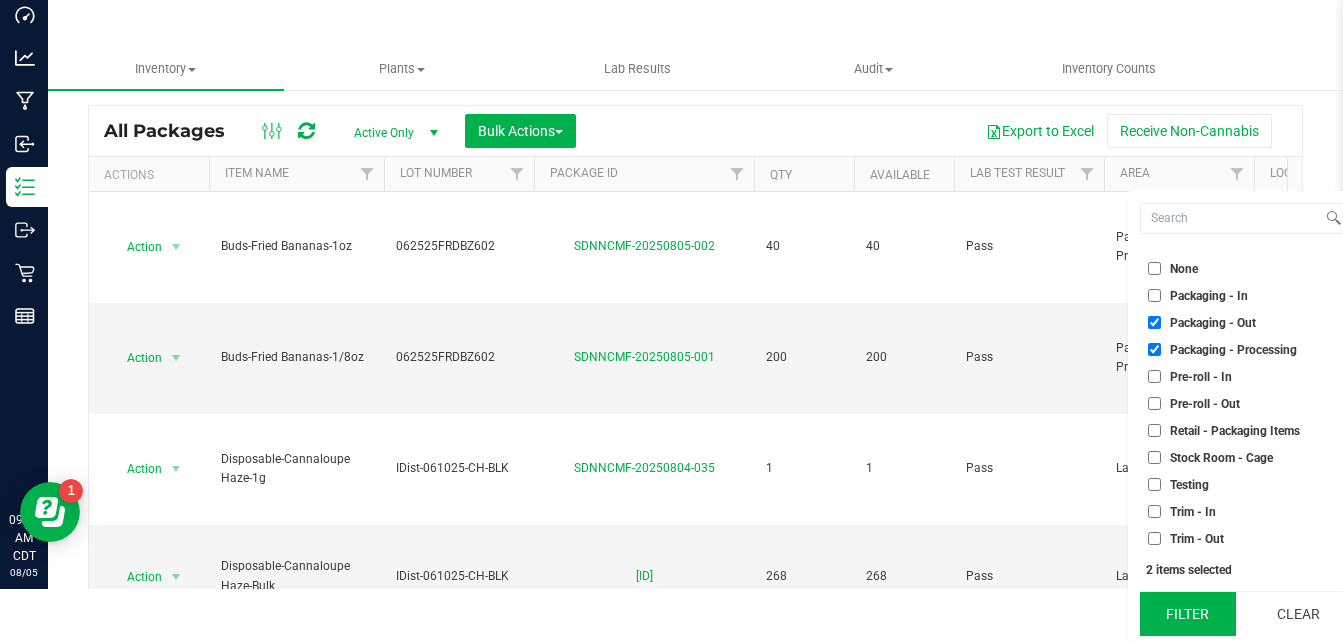 click on "Filter" at bounding box center [1188, 614] 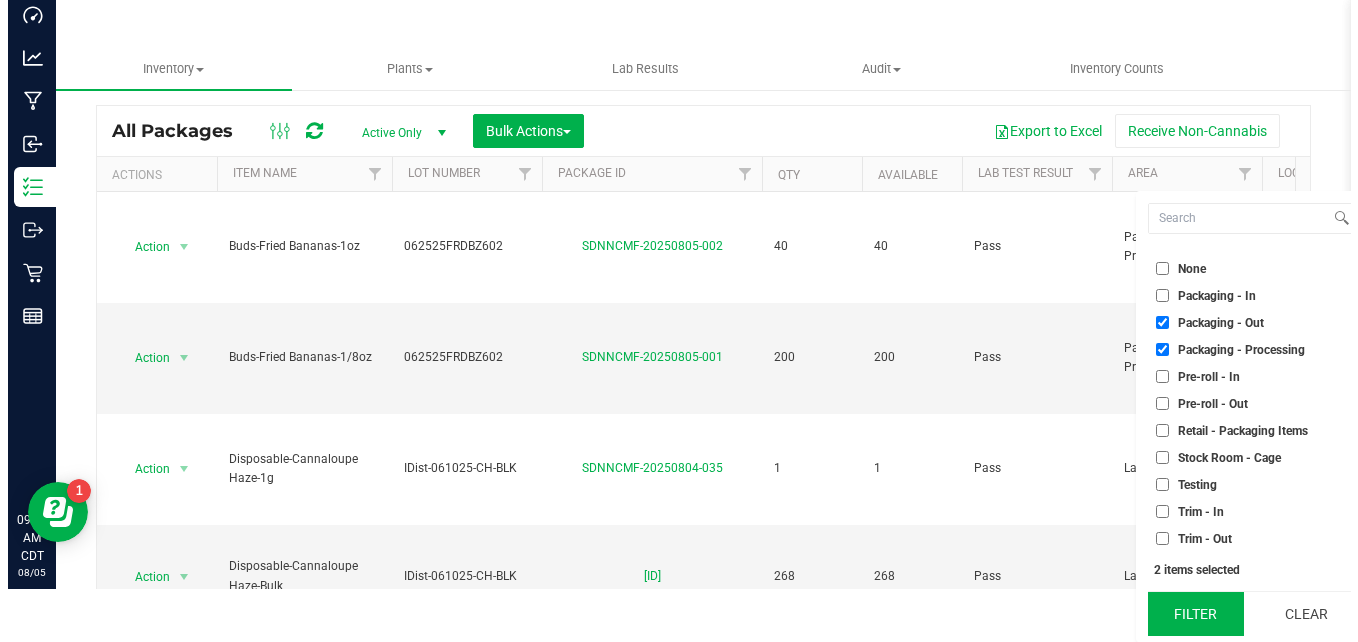 scroll, scrollTop: 0, scrollLeft: 0, axis: both 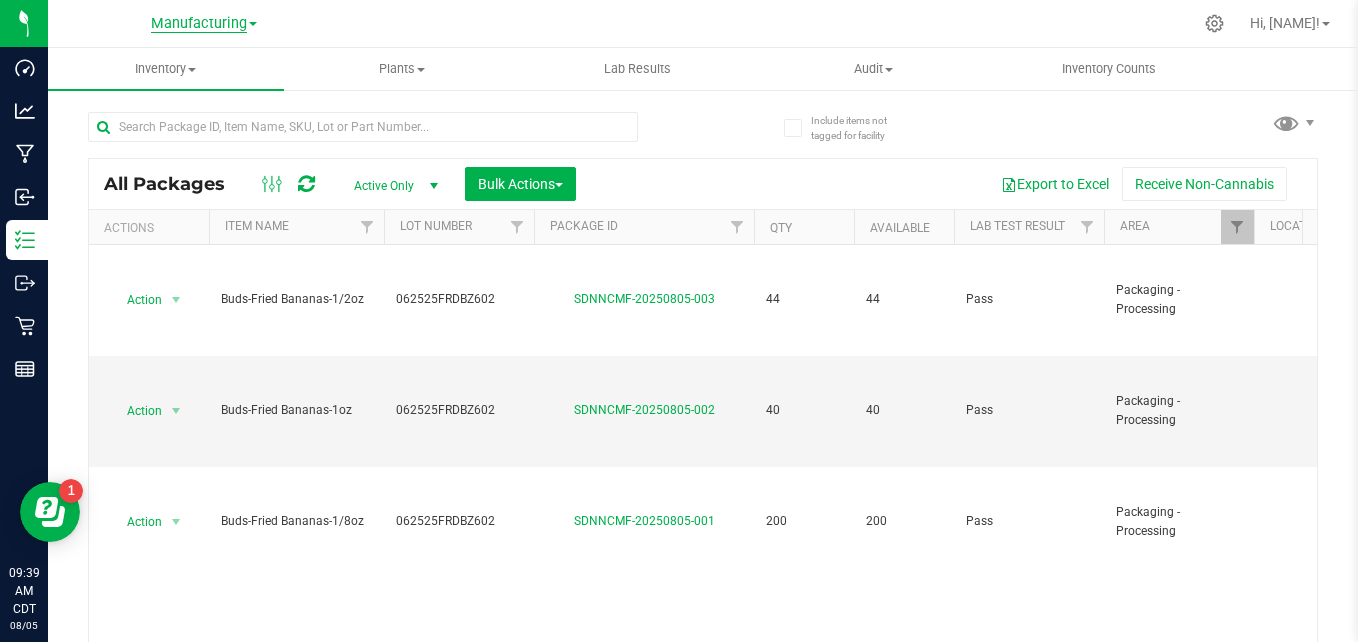 click on "Manufacturing" at bounding box center [199, 24] 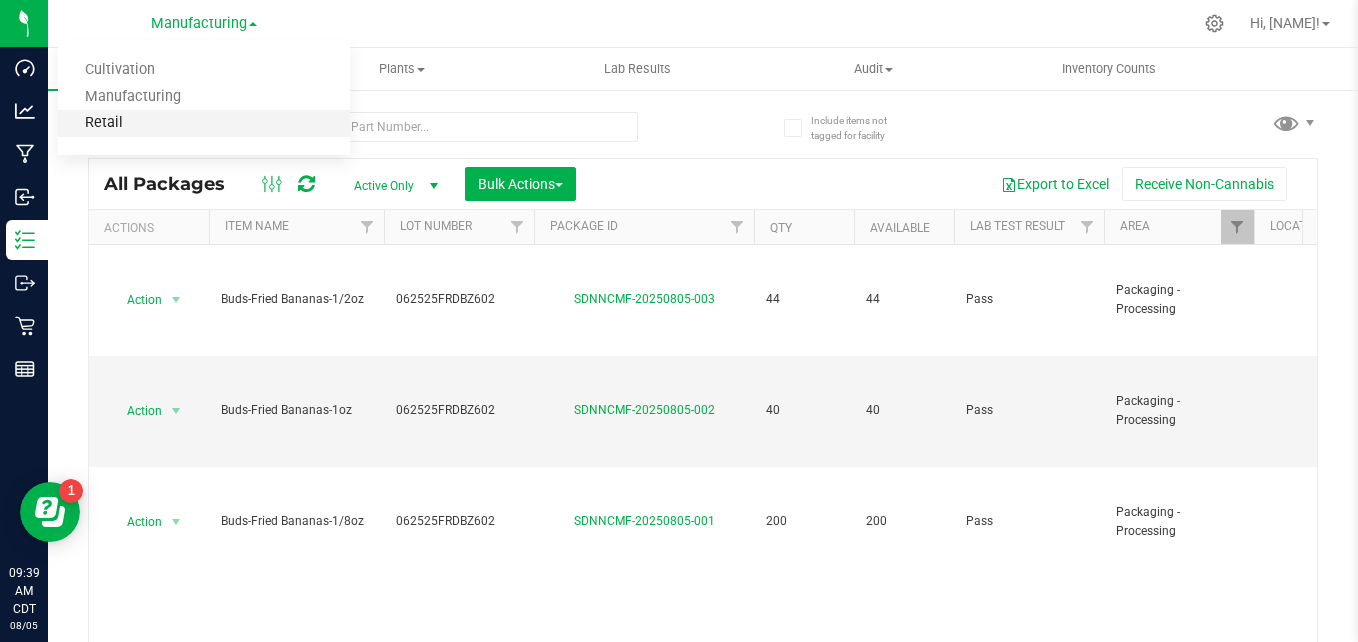 click on "Retail" at bounding box center (204, 123) 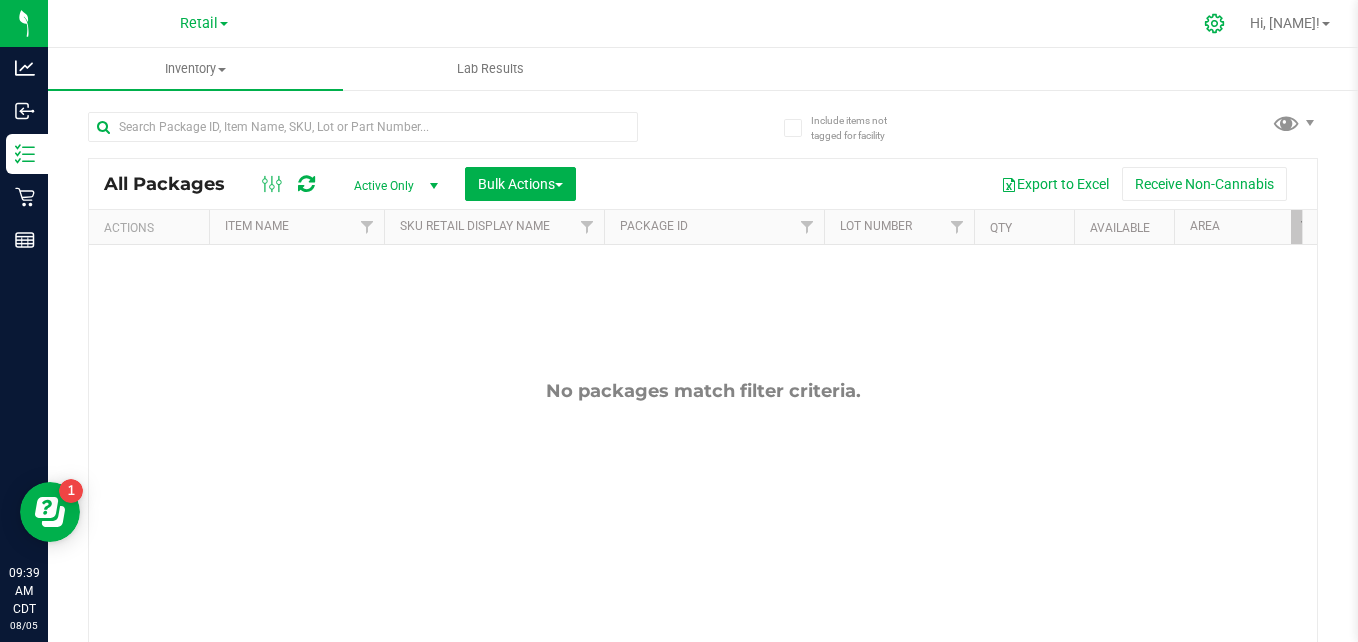 click 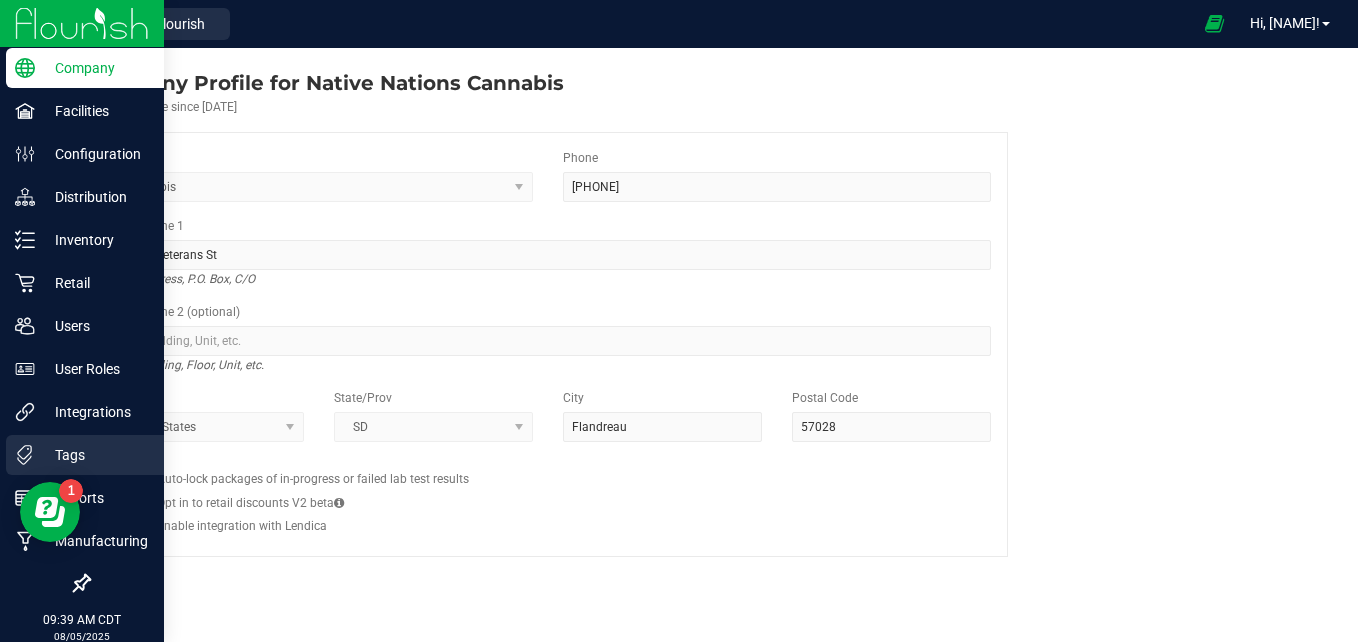 click on "Tags" at bounding box center (85, 455) 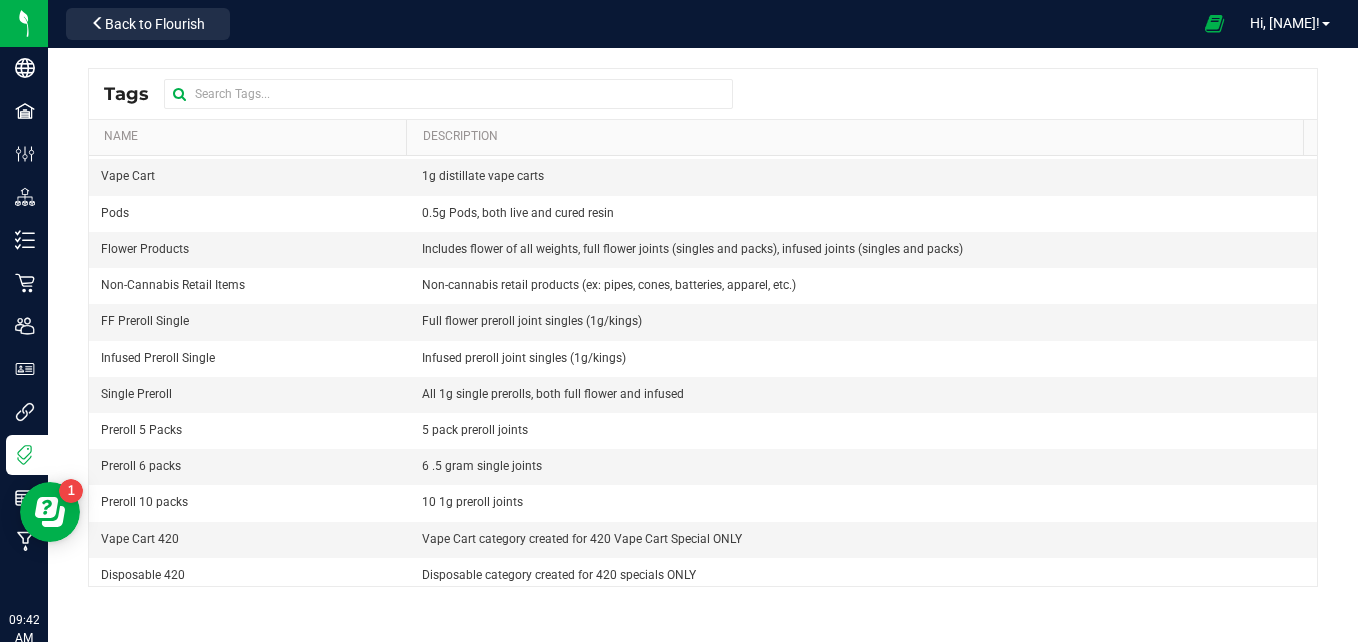 scroll, scrollTop: 466, scrollLeft: 0, axis: vertical 